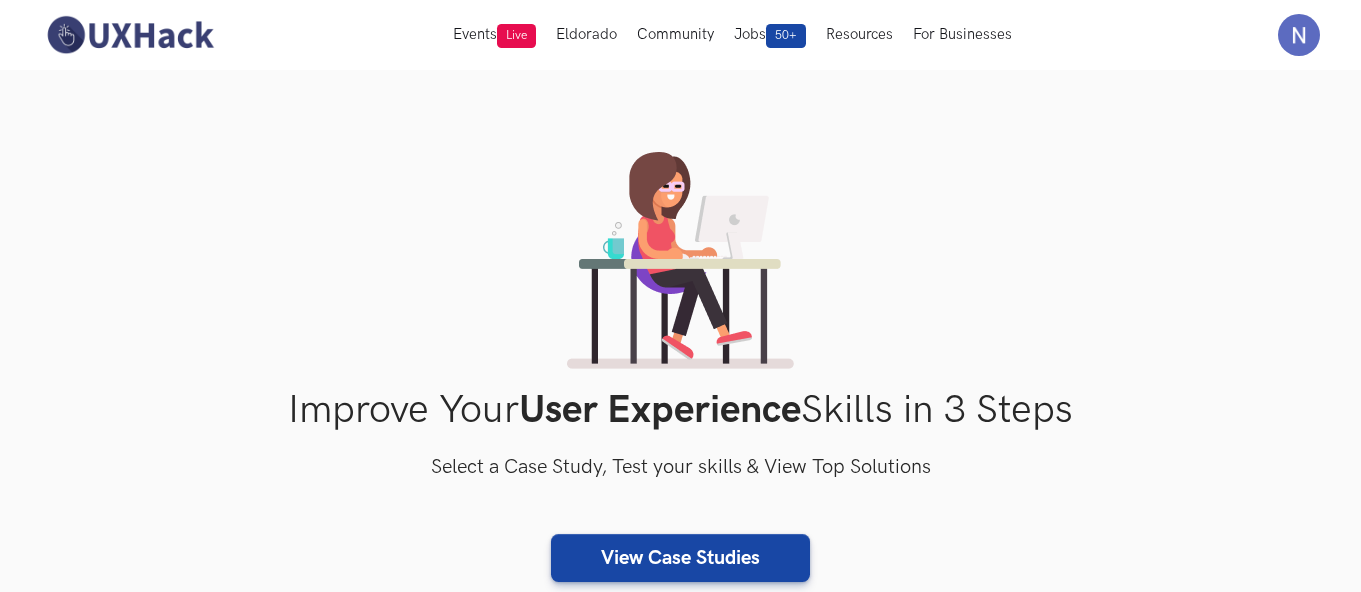 scroll, scrollTop: 0, scrollLeft: 0, axis: both 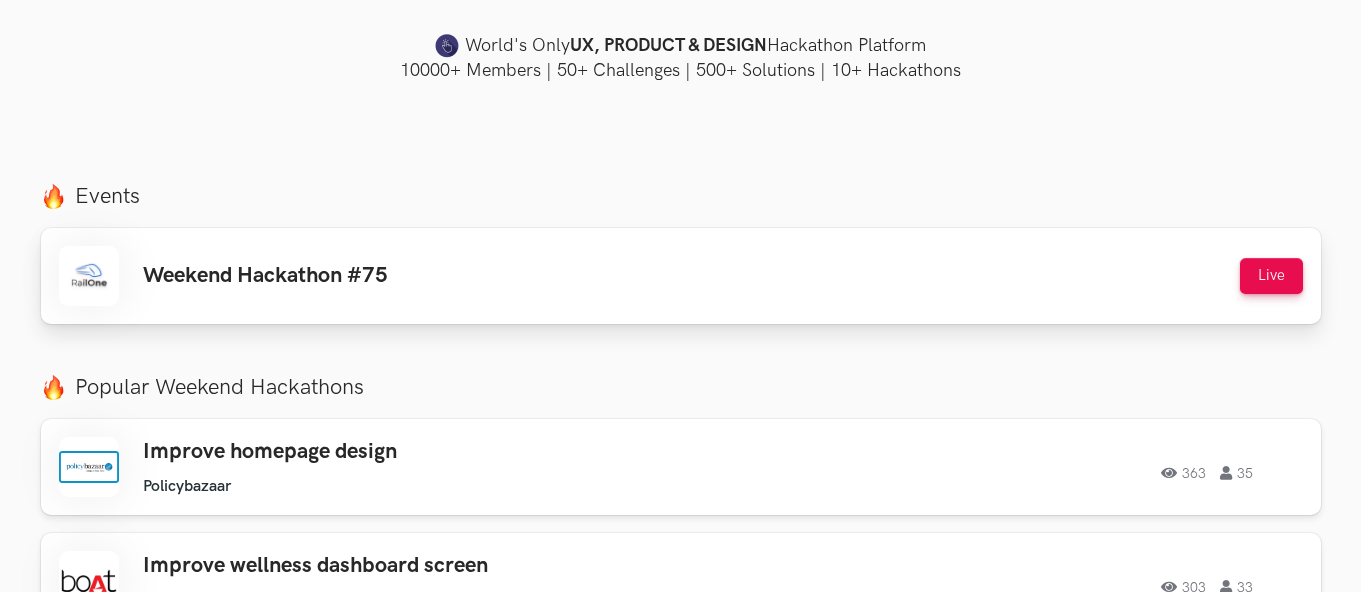 click on "Weekend Hackathon #75" at bounding box center (265, 276) 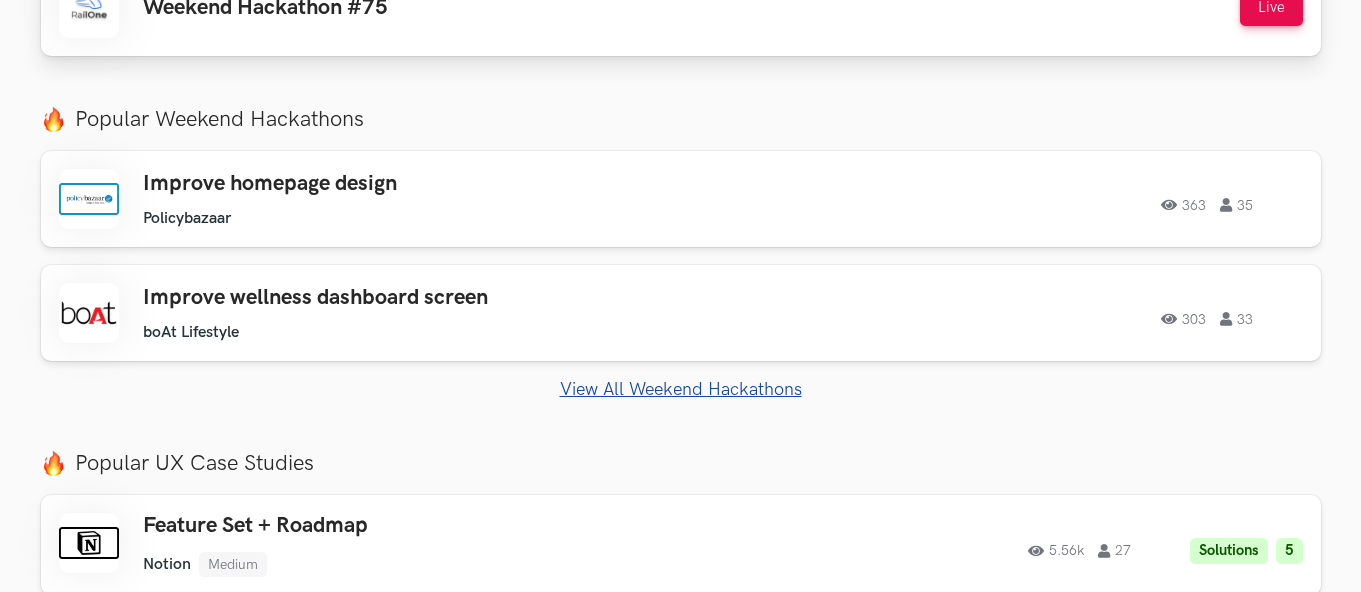 scroll, scrollTop: 873, scrollLeft: 0, axis: vertical 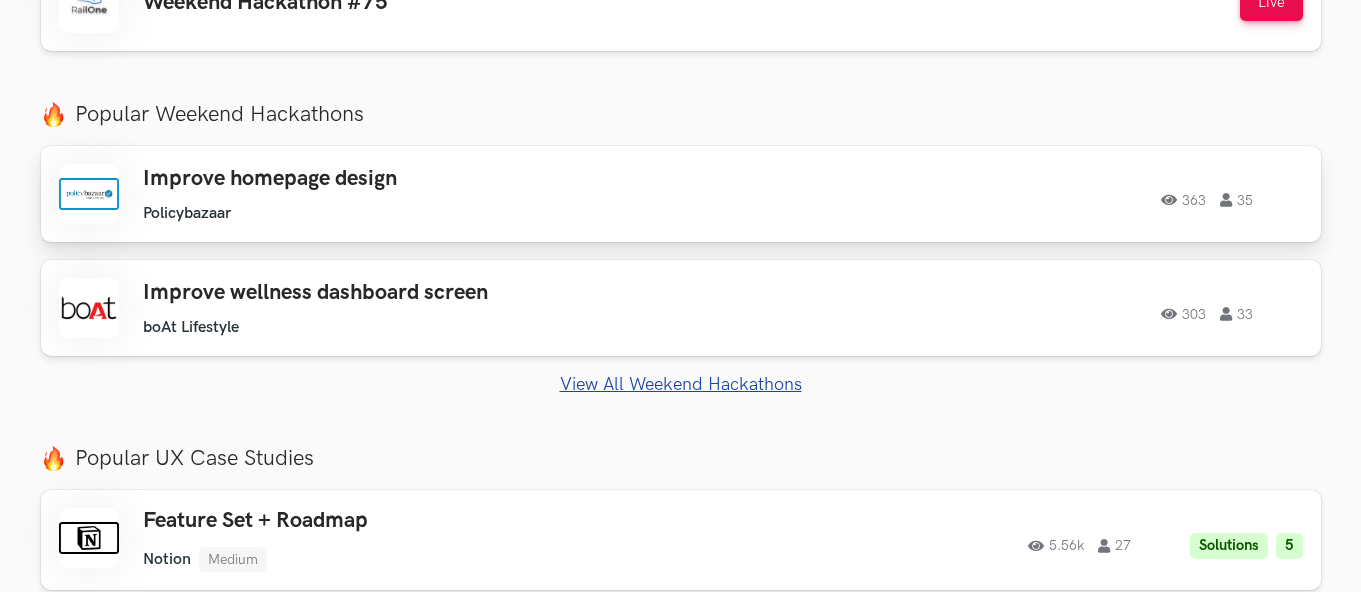 click at bounding box center [1171, 200] 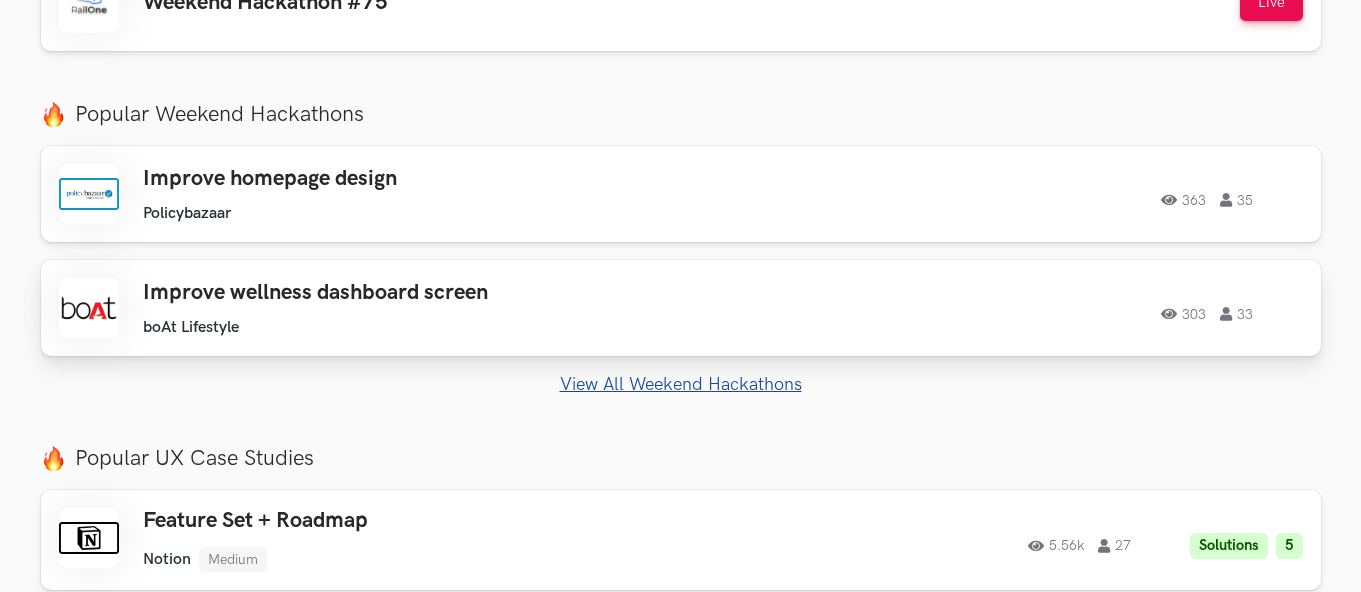 click on "Improve wellness dashboard screen" at bounding box center [427, 293] 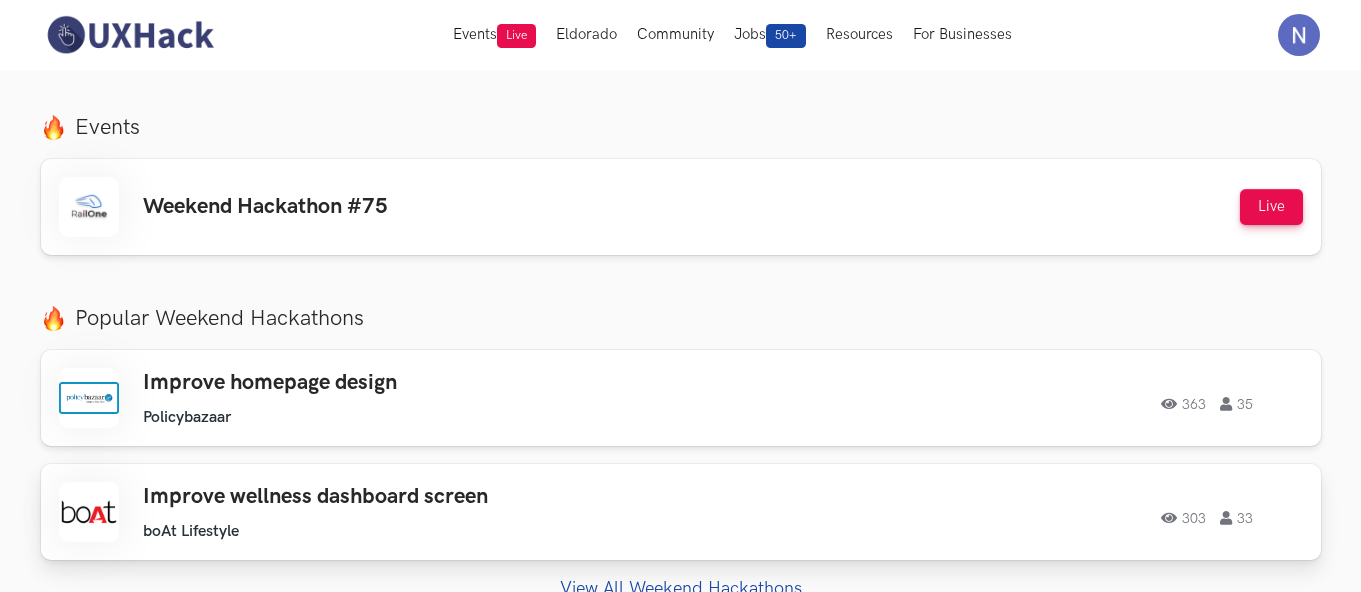 scroll, scrollTop: 523, scrollLeft: 0, axis: vertical 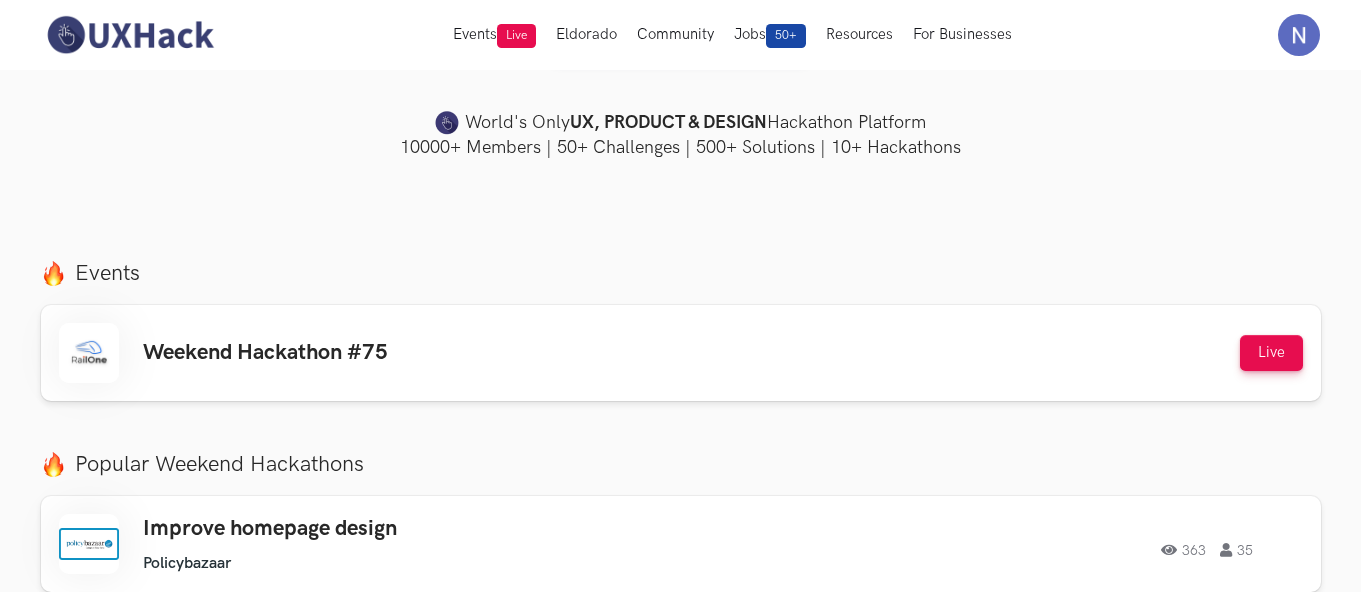 click on "Weekend Hackathon #75
Live" at bounding box center [681, 353] 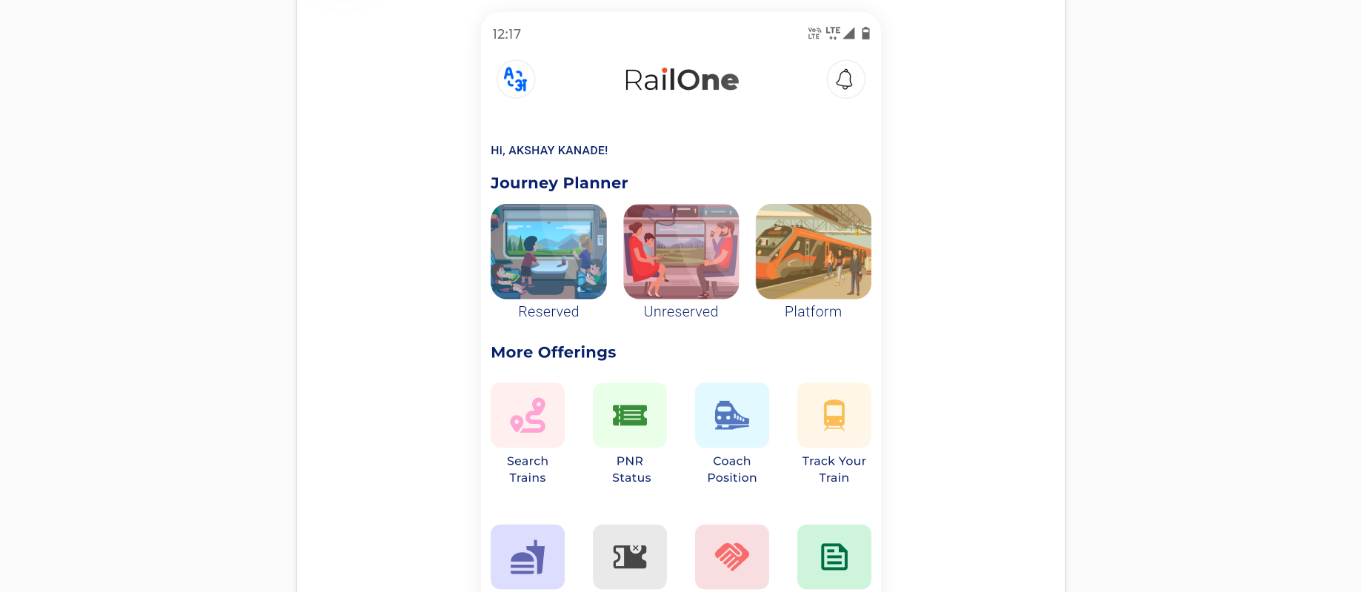 scroll, scrollTop: 0, scrollLeft: 0, axis: both 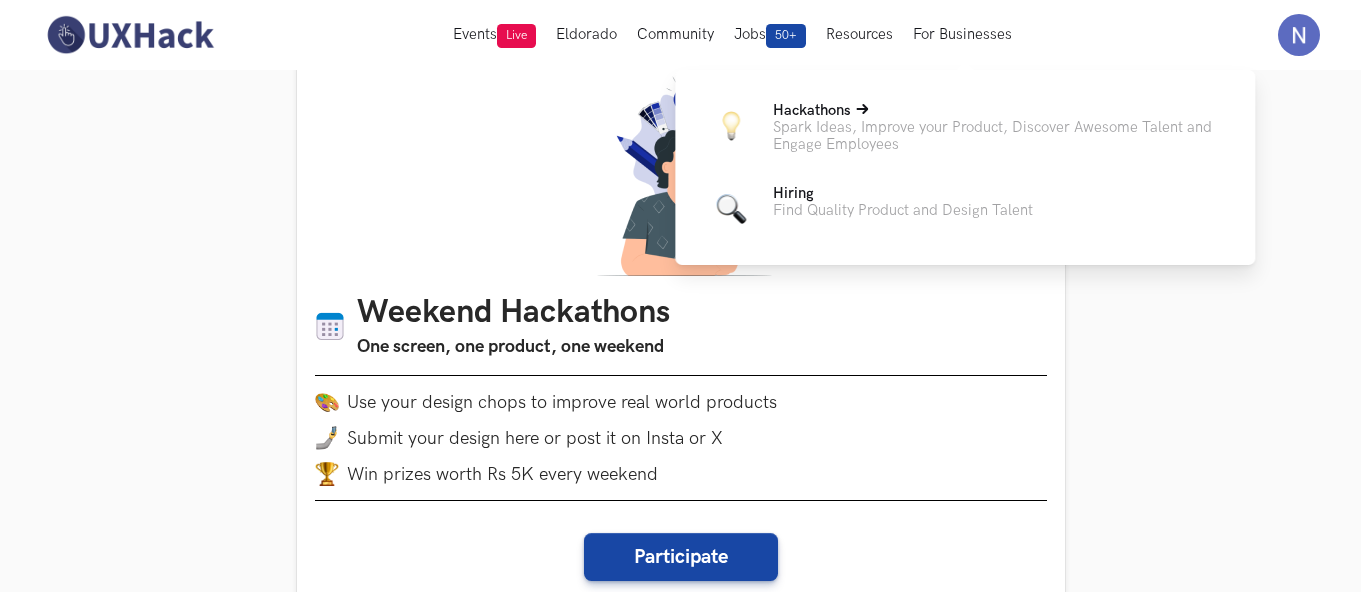 click on "Hackathons" at bounding box center [998, 110] 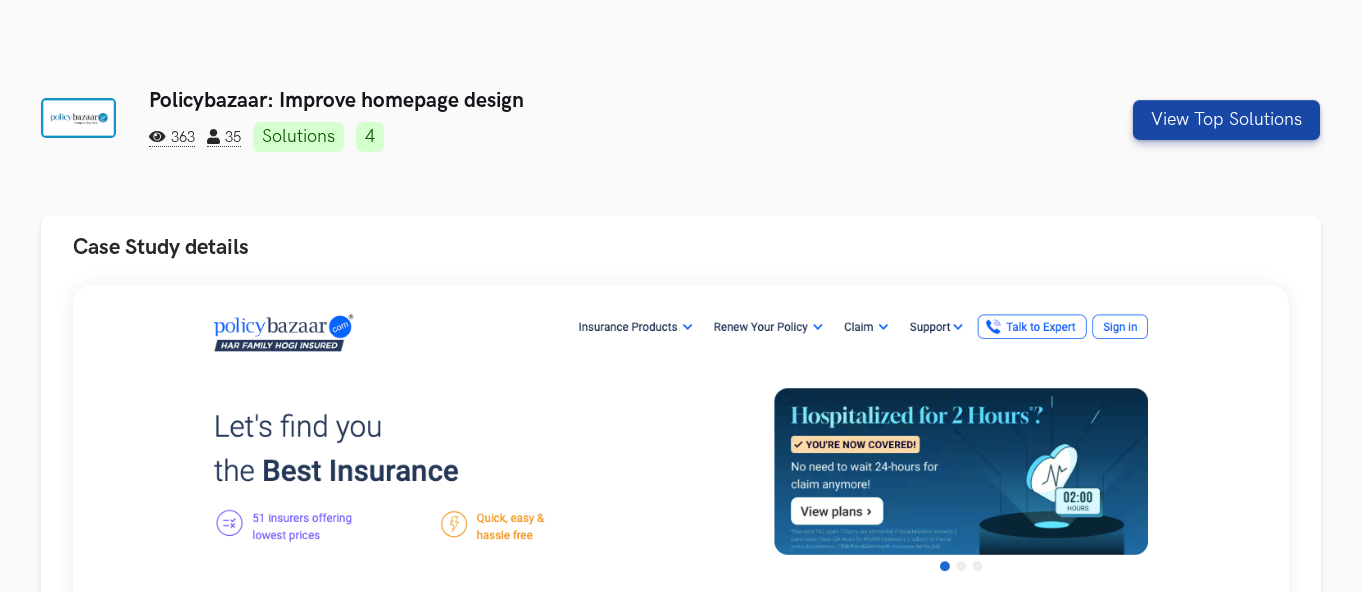 scroll, scrollTop: 1266, scrollLeft: 0, axis: vertical 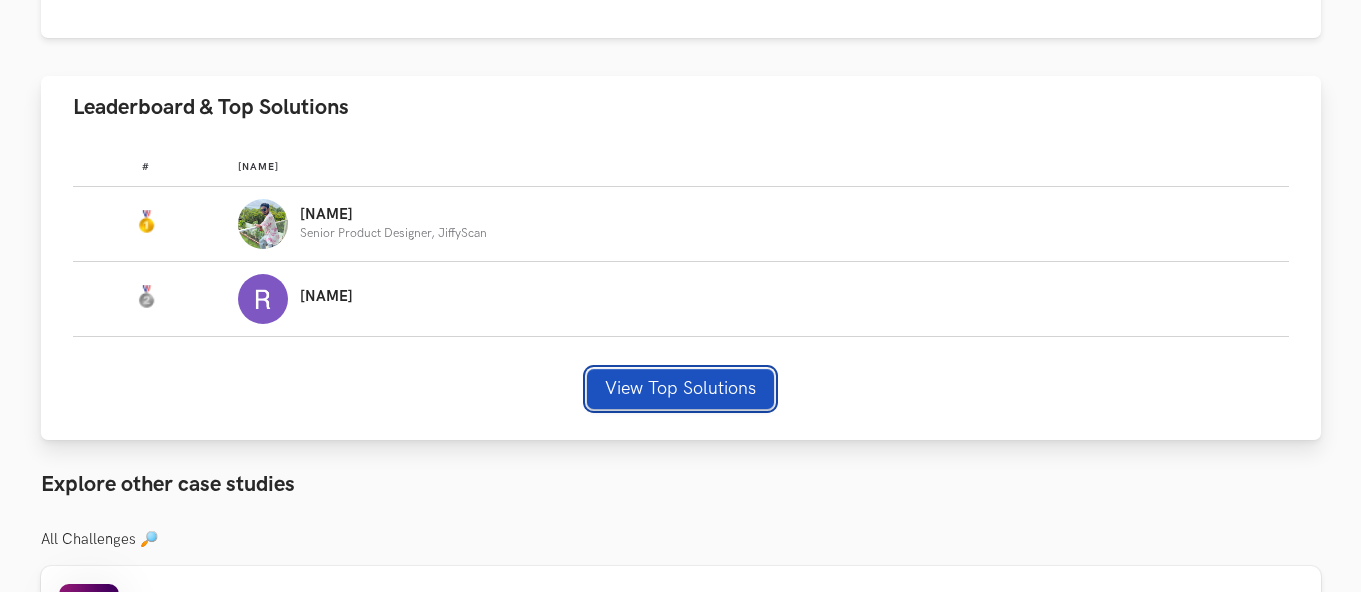 click on "View Top Solutions" at bounding box center [680, 389] 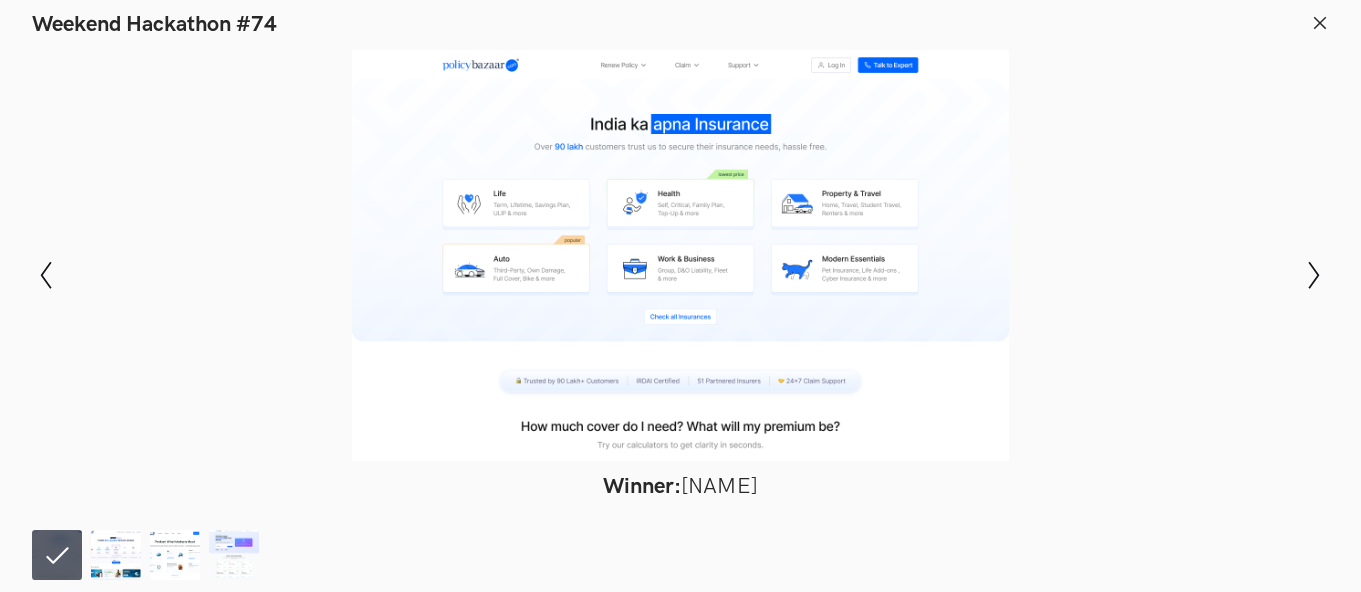 scroll, scrollTop: 1470, scrollLeft: 0, axis: vertical 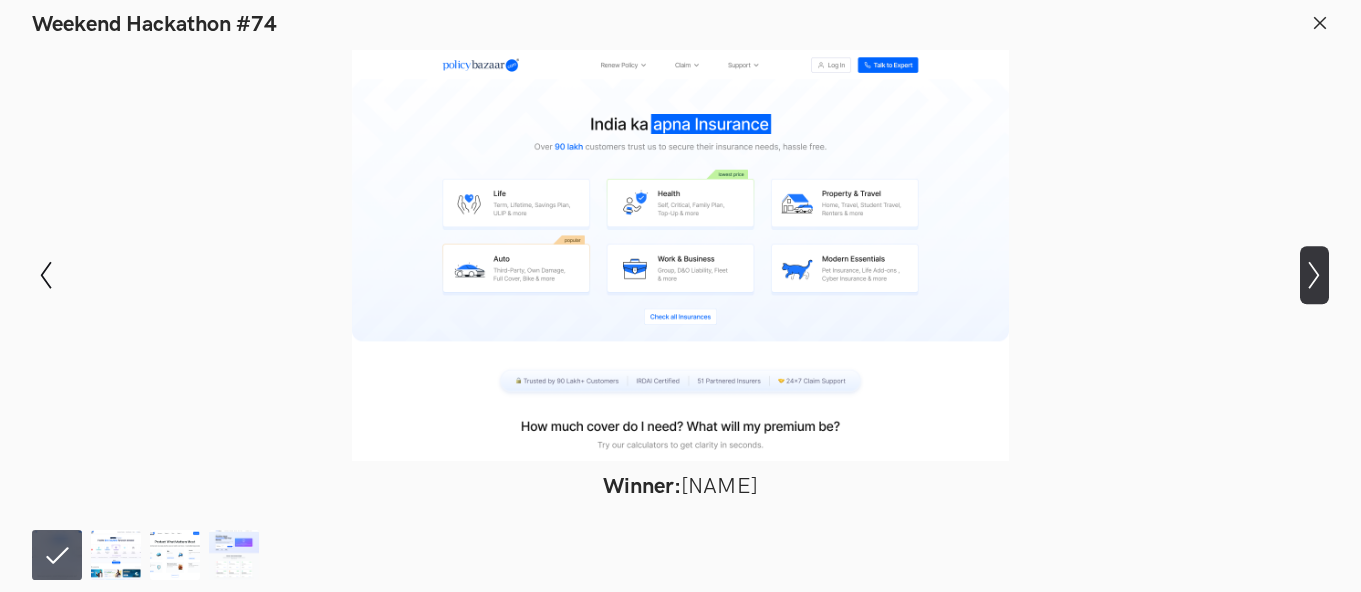 click on "Show next slide" at bounding box center [46, 275] 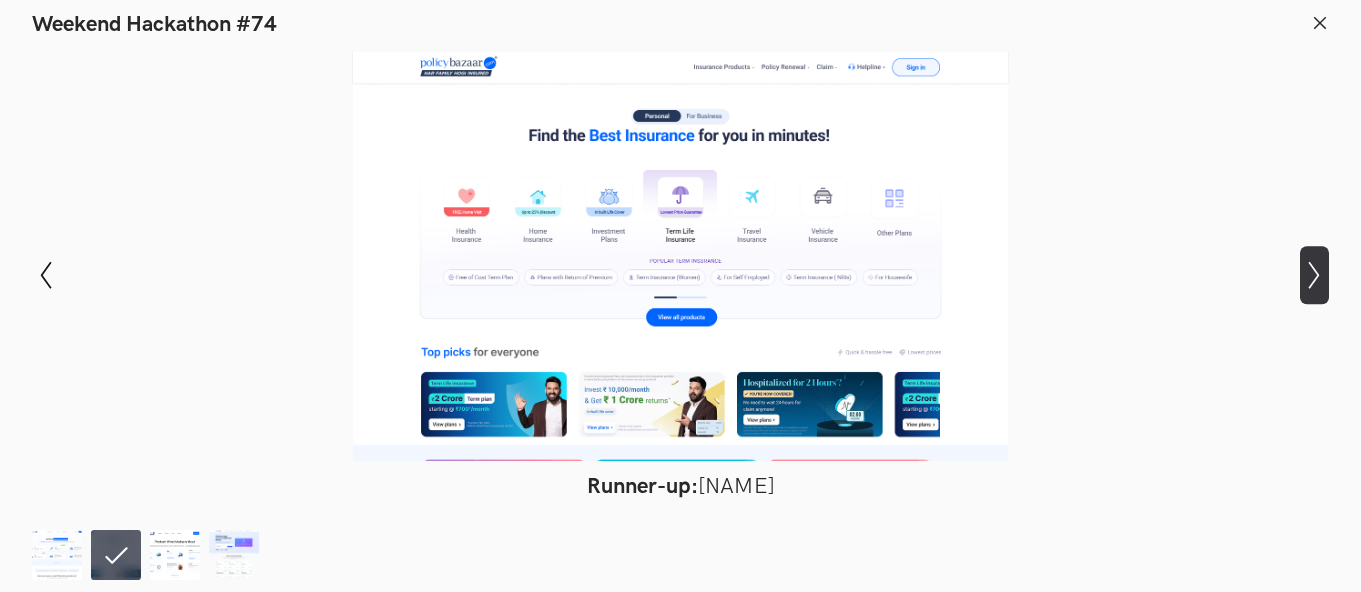 click on "Show next slide" at bounding box center [46, 275] 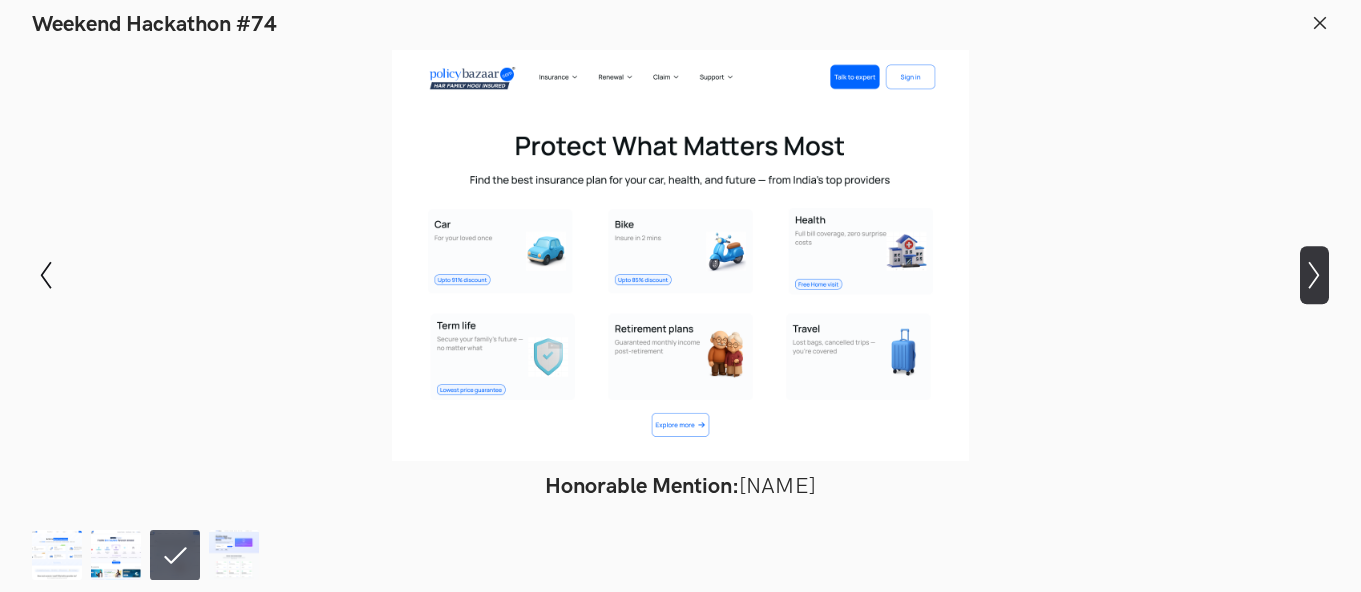 click at bounding box center [46, 275] 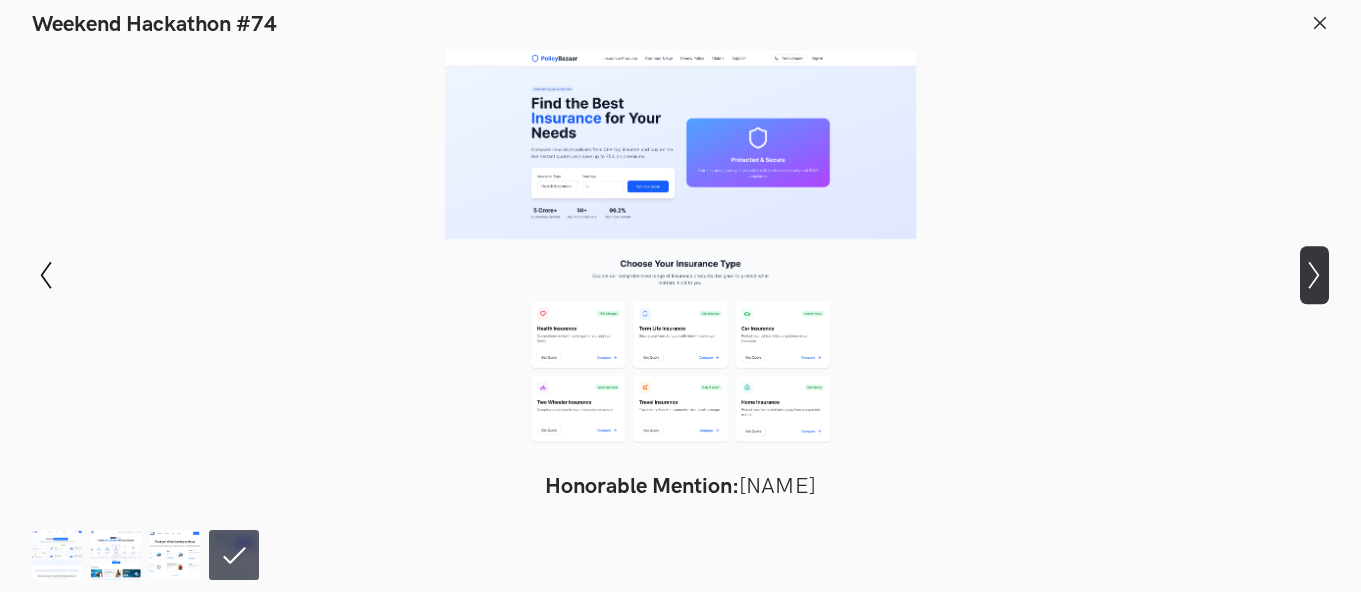 click on "Show next slide" at bounding box center [46, 275] 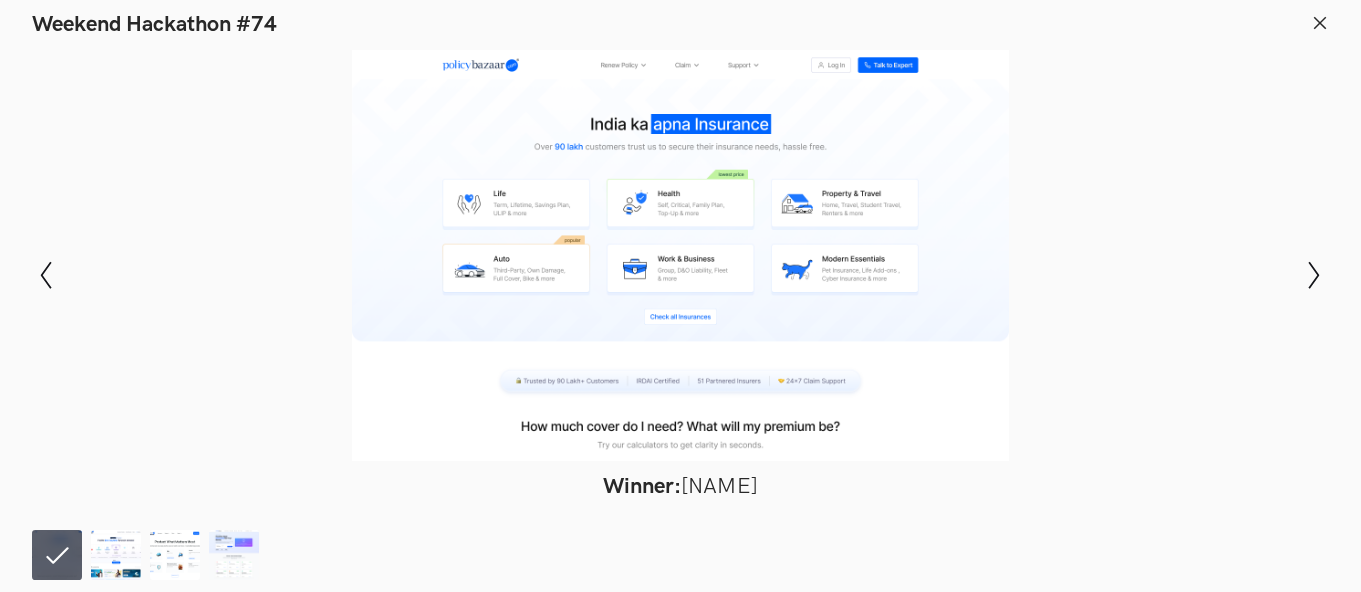 click at bounding box center [1320, 22] 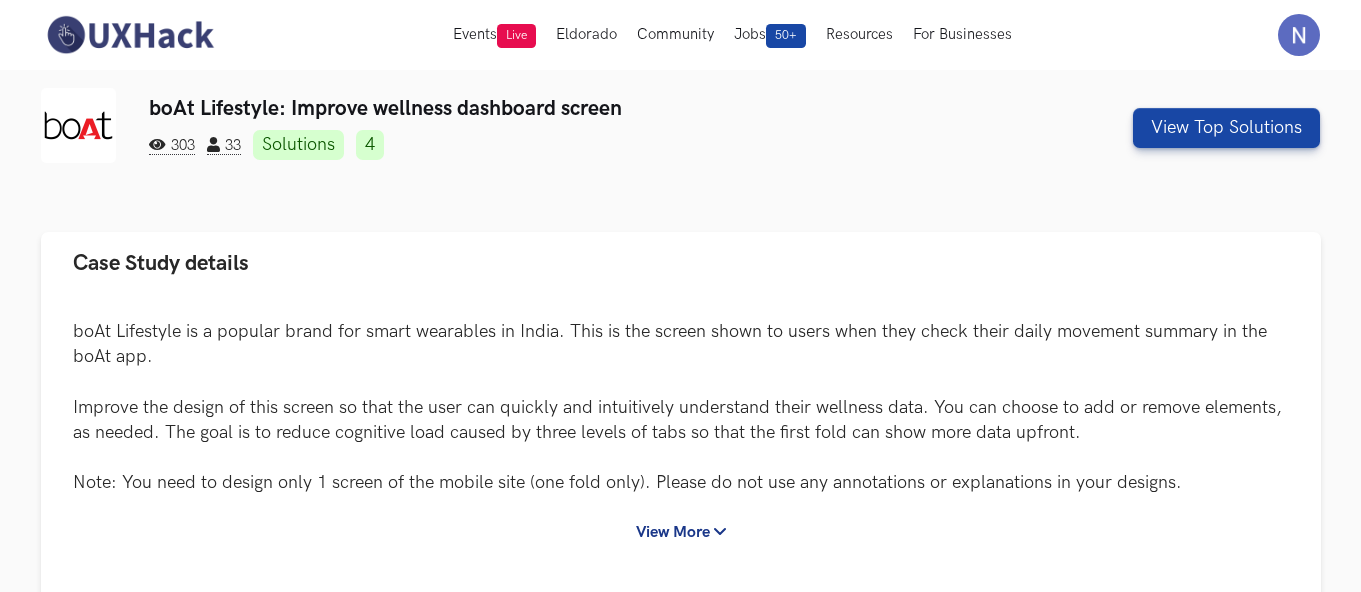 scroll, scrollTop: 0, scrollLeft: 0, axis: both 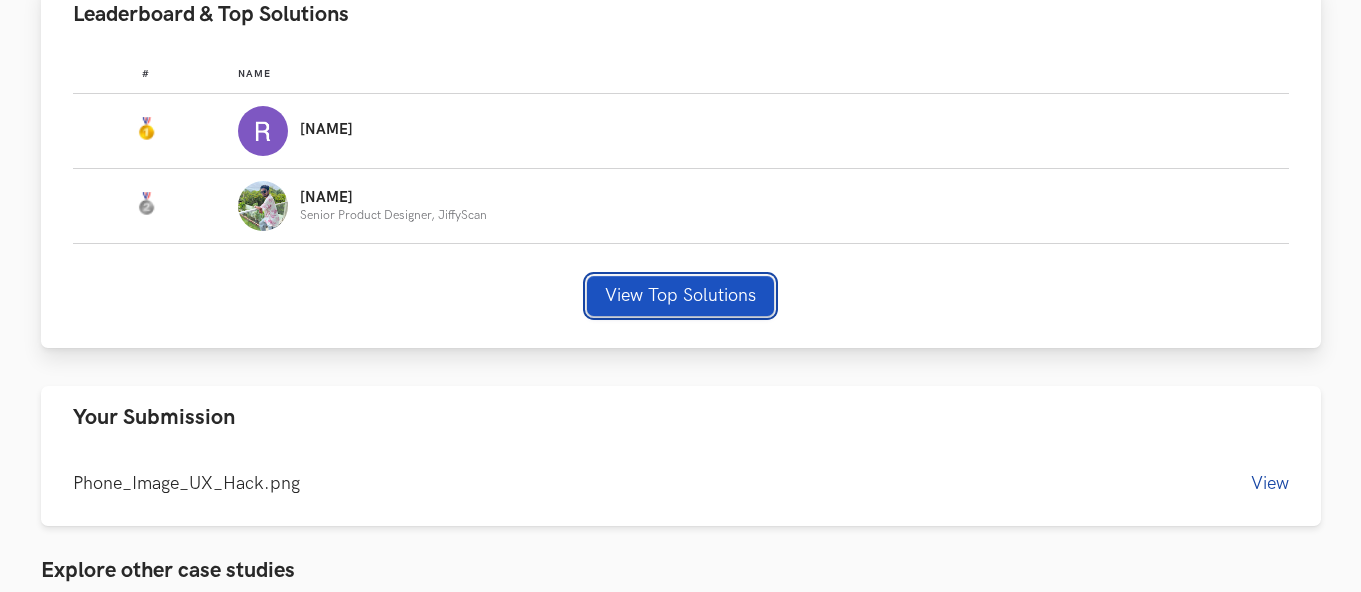 click on "View Top Solutions" at bounding box center [680, 296] 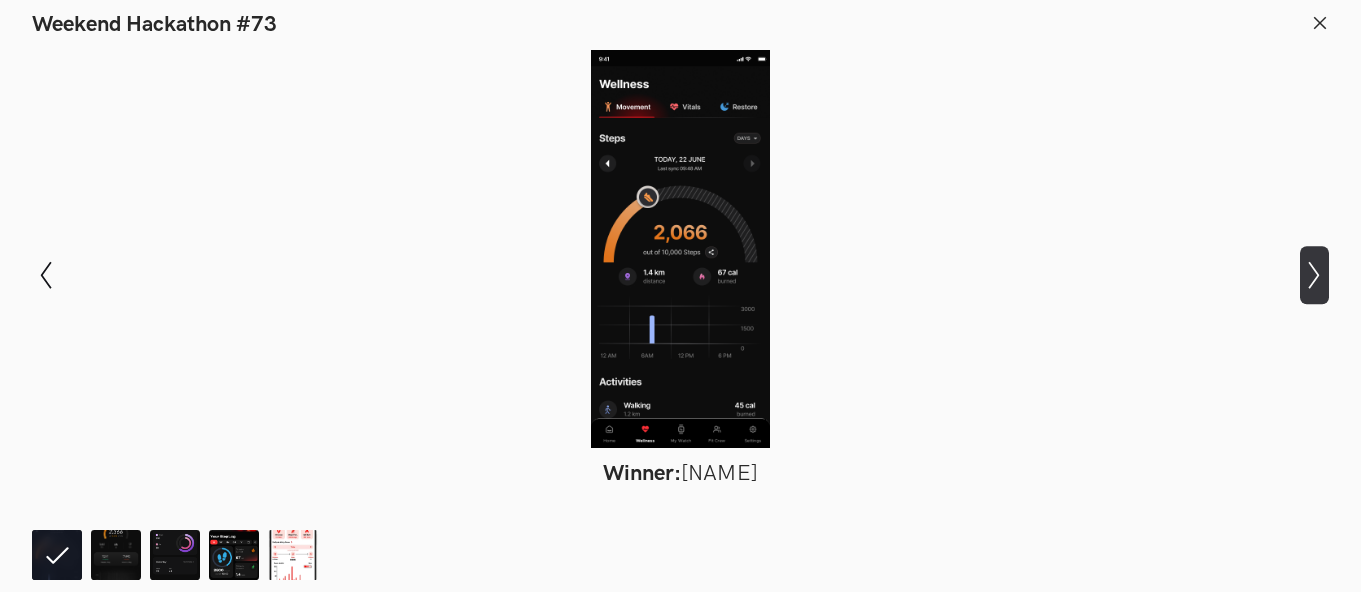click on "Show next slide" at bounding box center [46, 275] 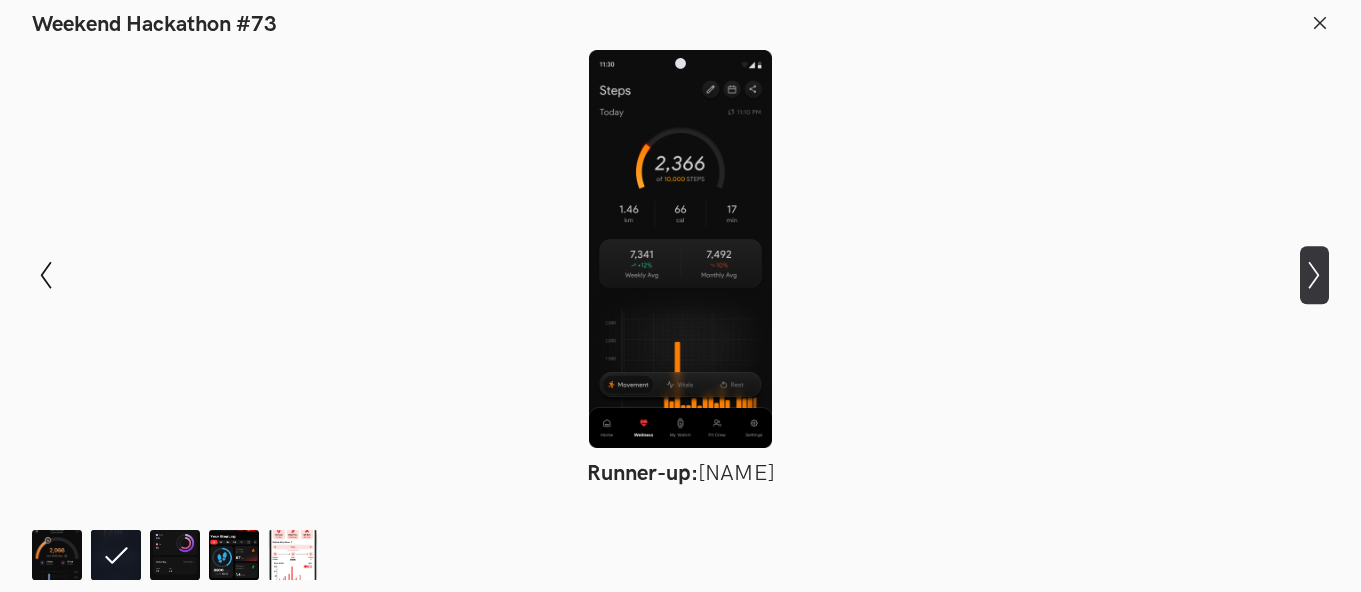 click on "Show next slide" at bounding box center [46, 275] 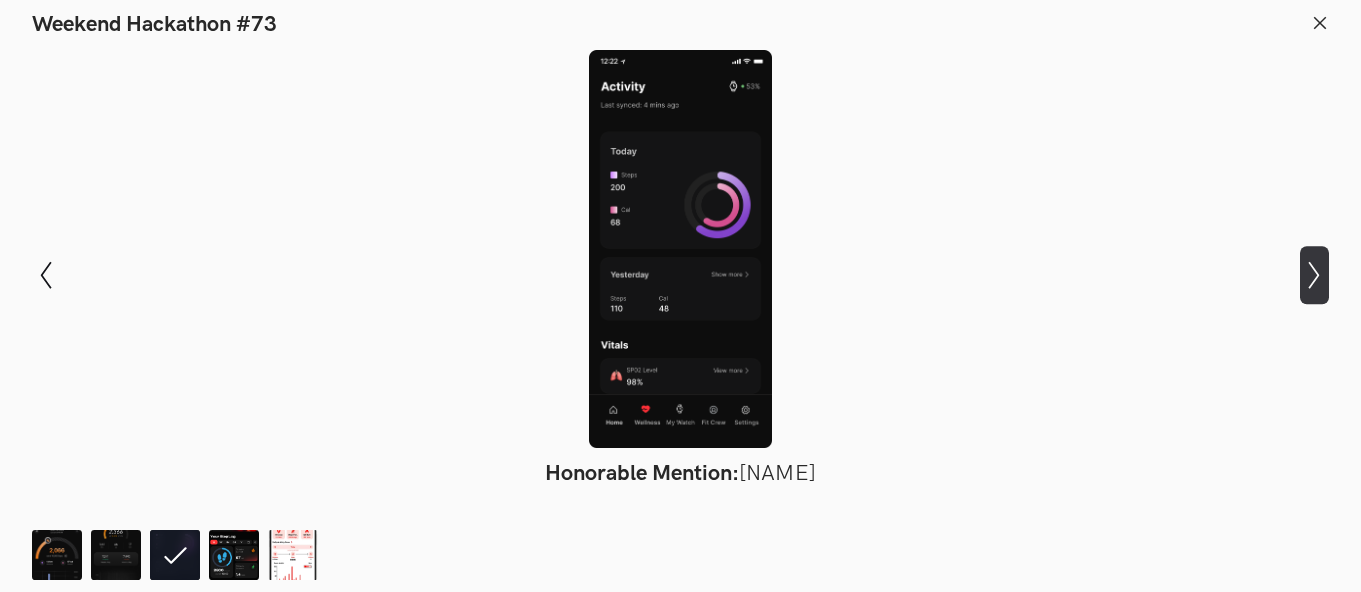 click on "Show next slide" at bounding box center (46, 275) 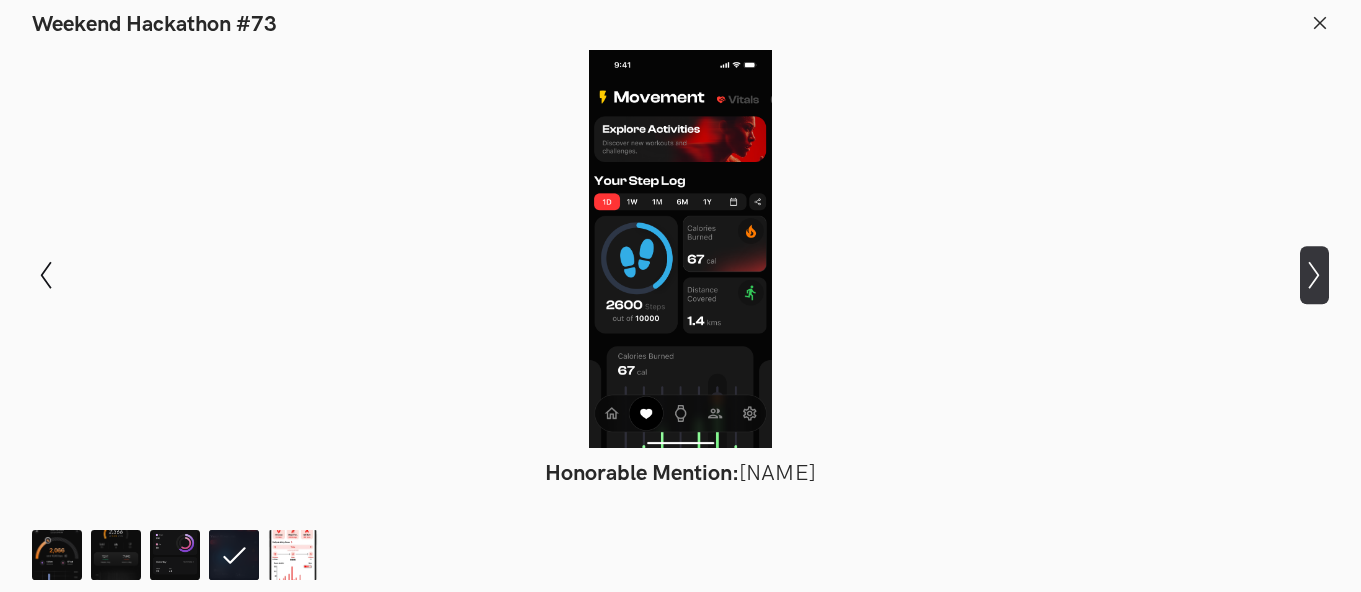 click on "Show next slide" at bounding box center (46, 275) 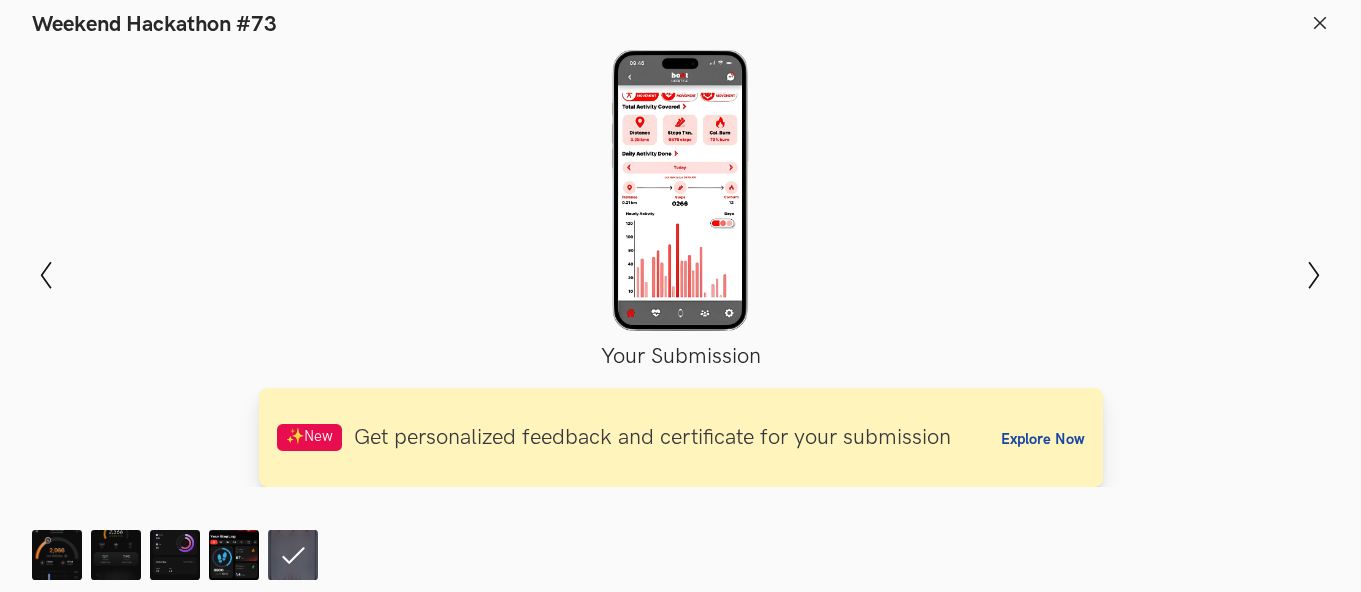 click on "Explore Now" at bounding box center (1043, 439) 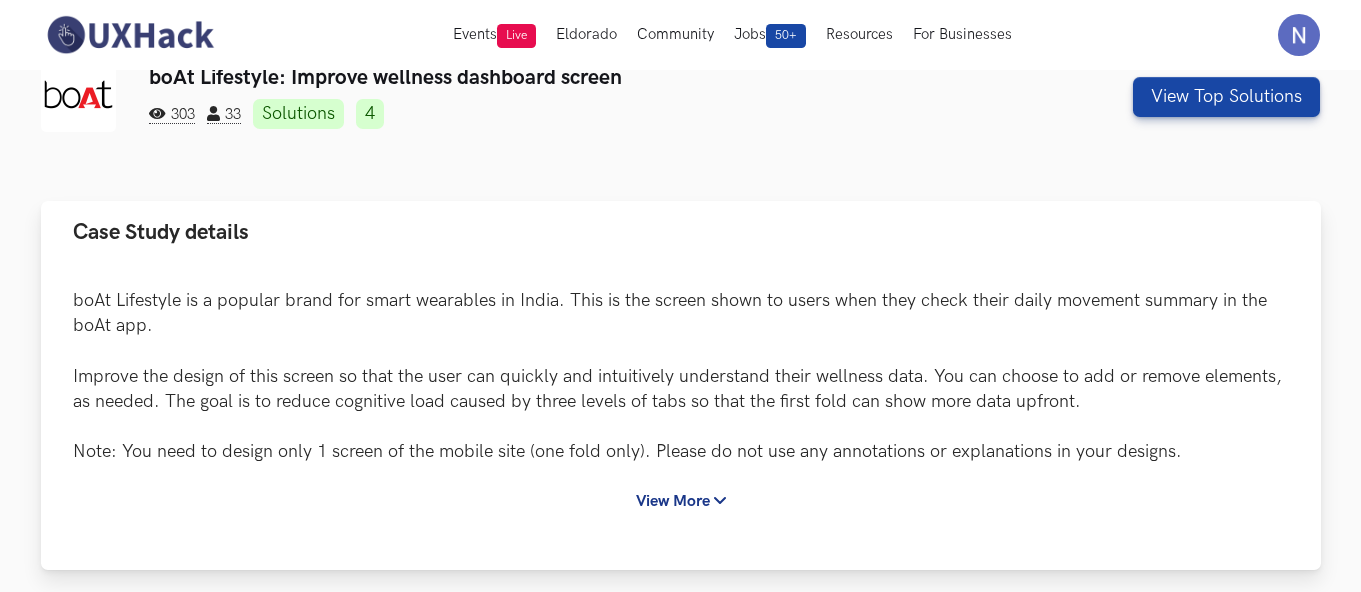 scroll, scrollTop: 30, scrollLeft: 0, axis: vertical 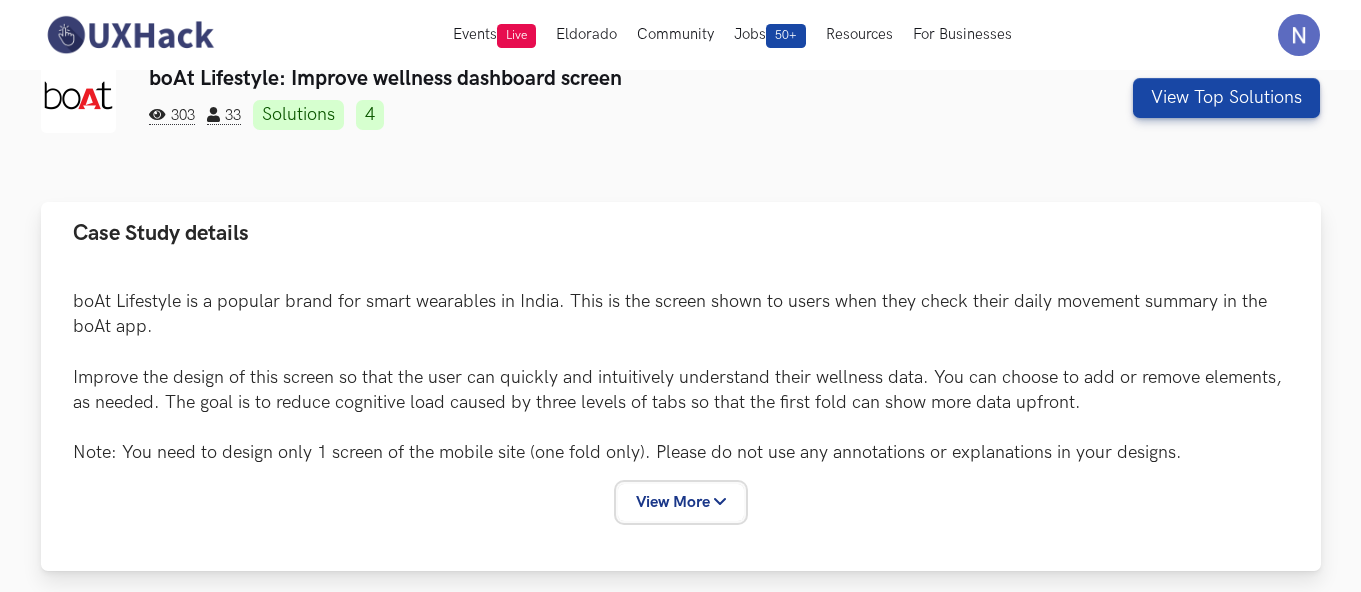 click on "View More" at bounding box center [681, 502] 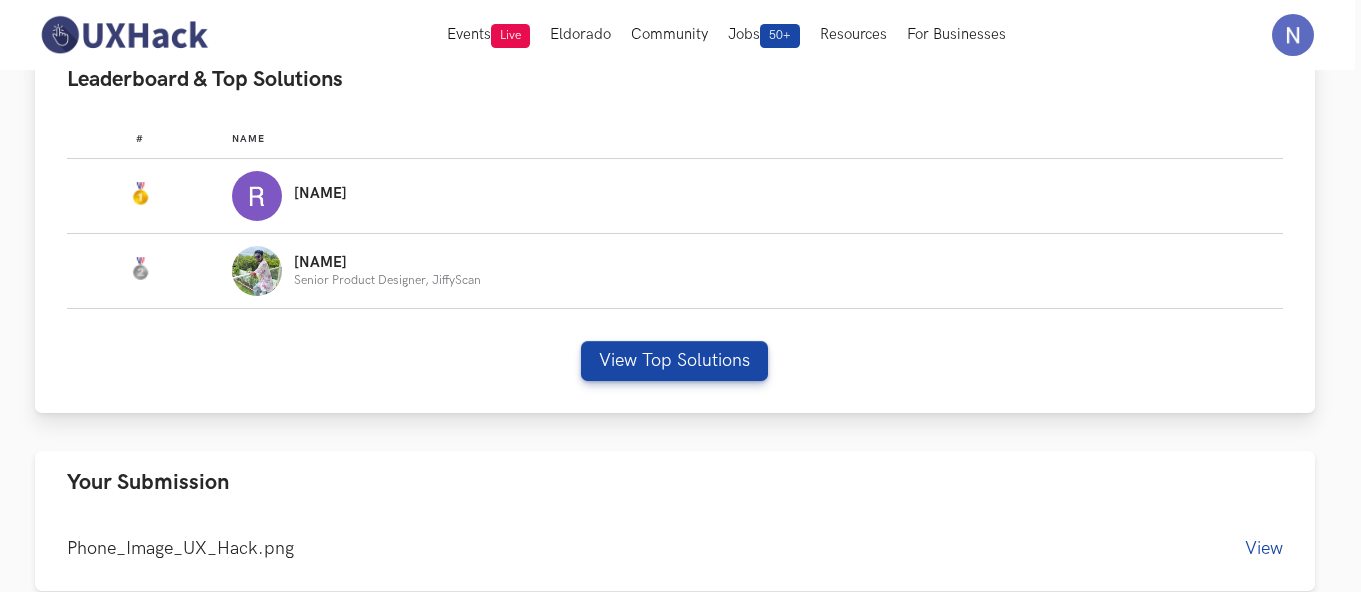 scroll, scrollTop: 1230, scrollLeft: 6, axis: both 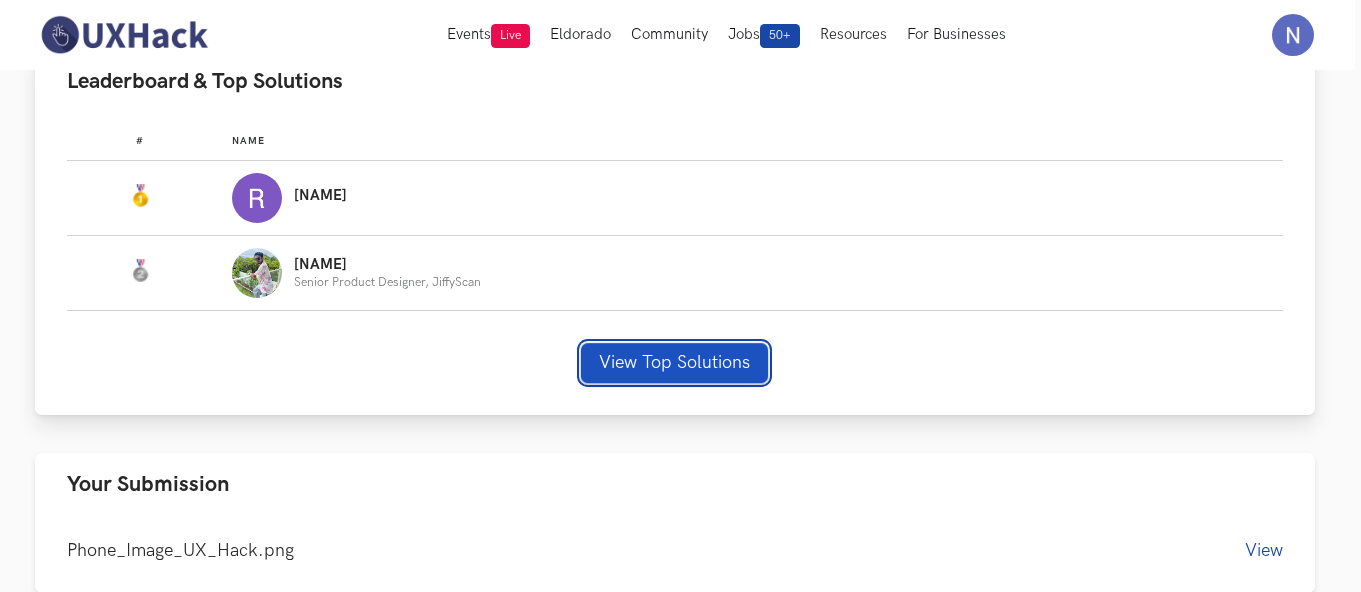 click on "View Top Solutions" at bounding box center [674, 363] 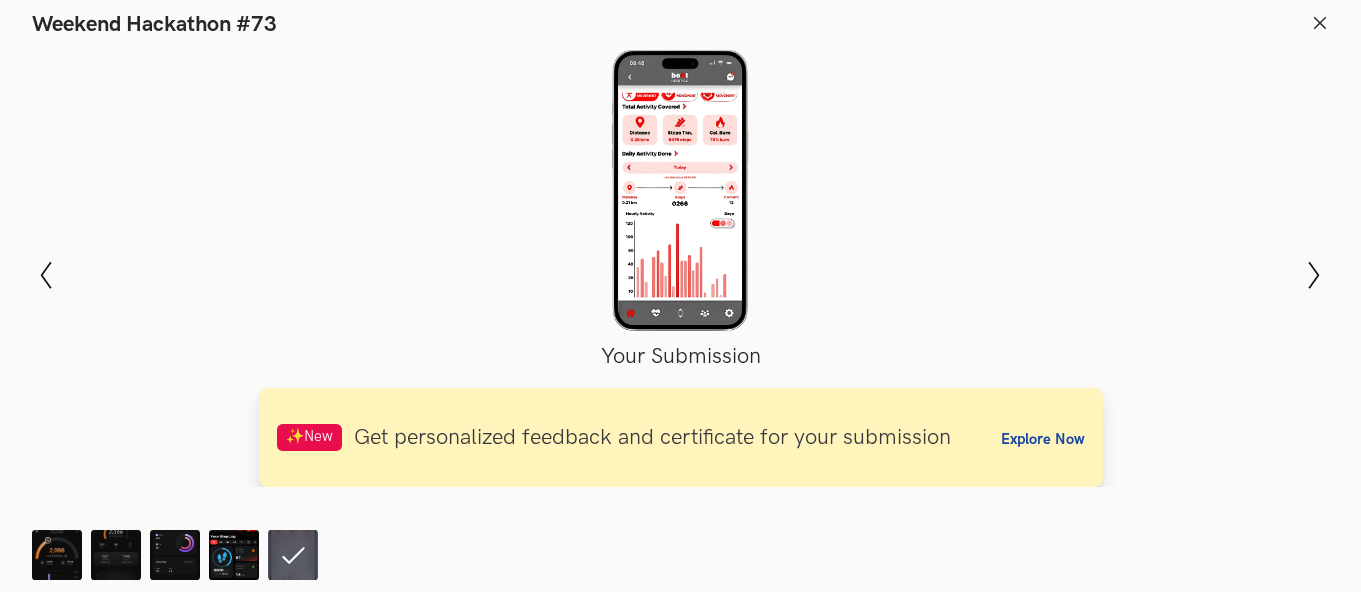 scroll, scrollTop: 1343, scrollLeft: 6, axis: both 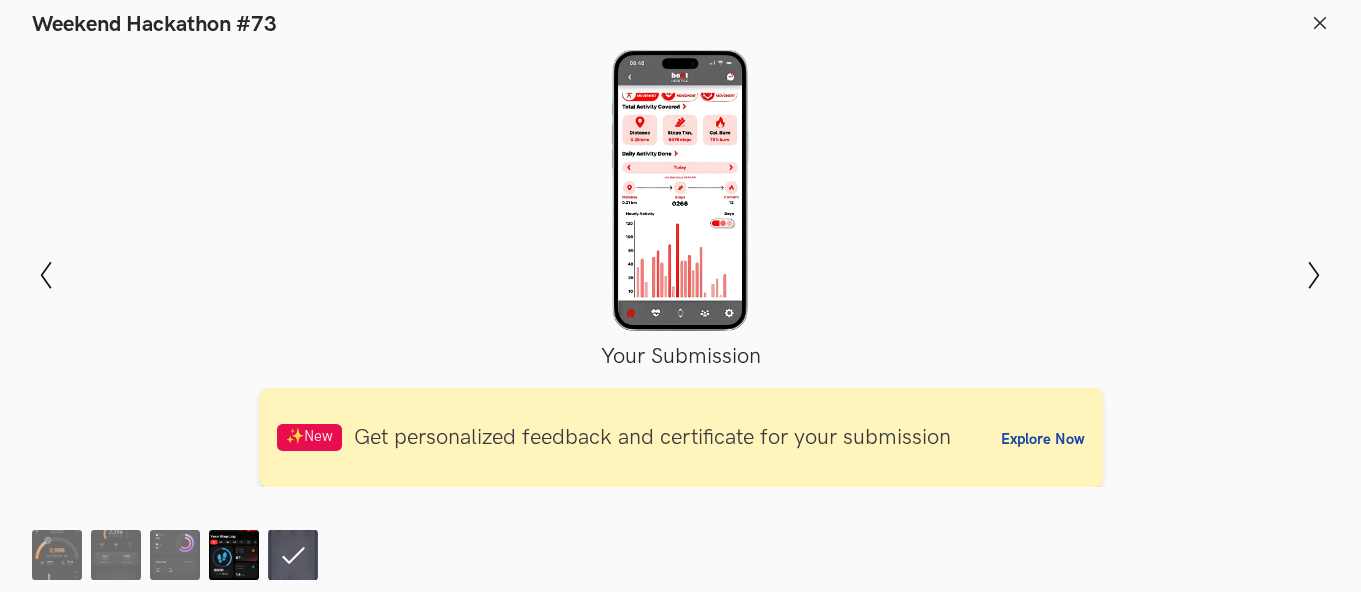 click at bounding box center [57, 555] 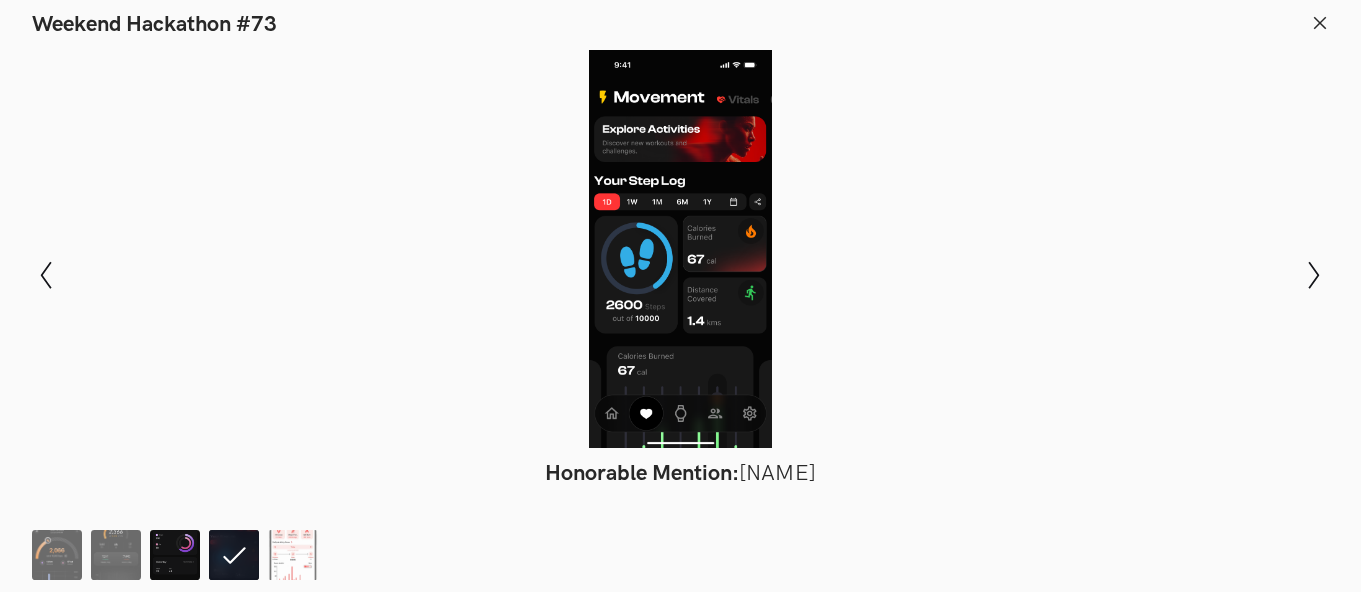 click at bounding box center [57, 555] 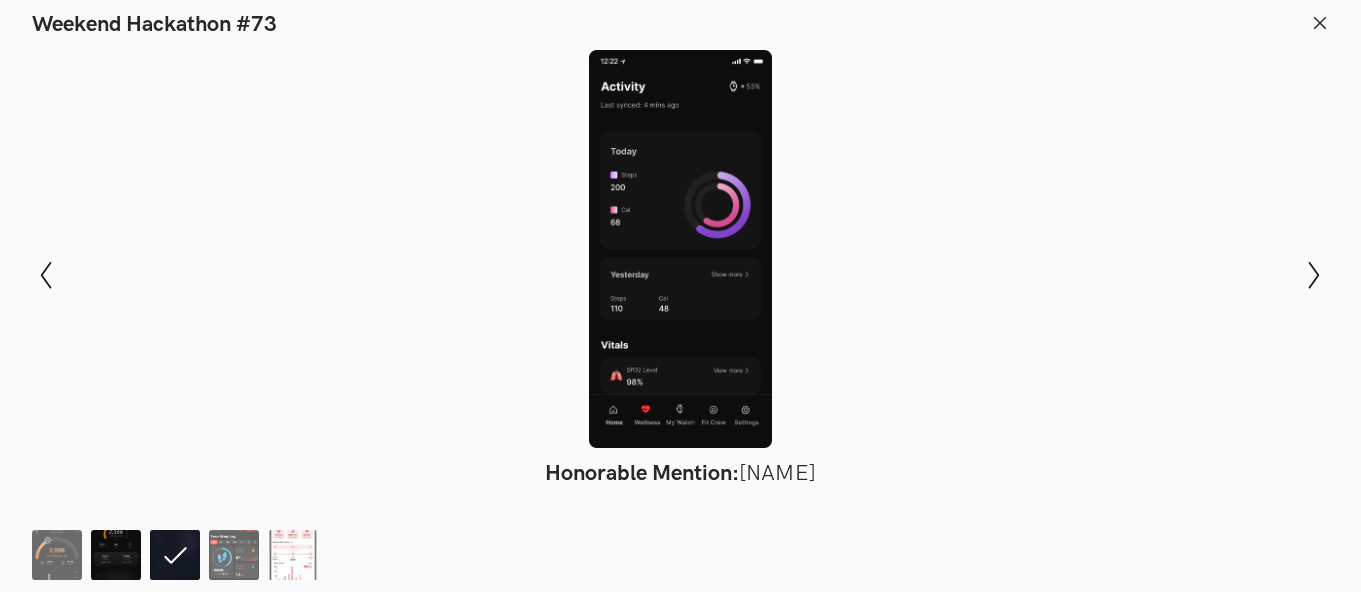 click at bounding box center [57, 555] 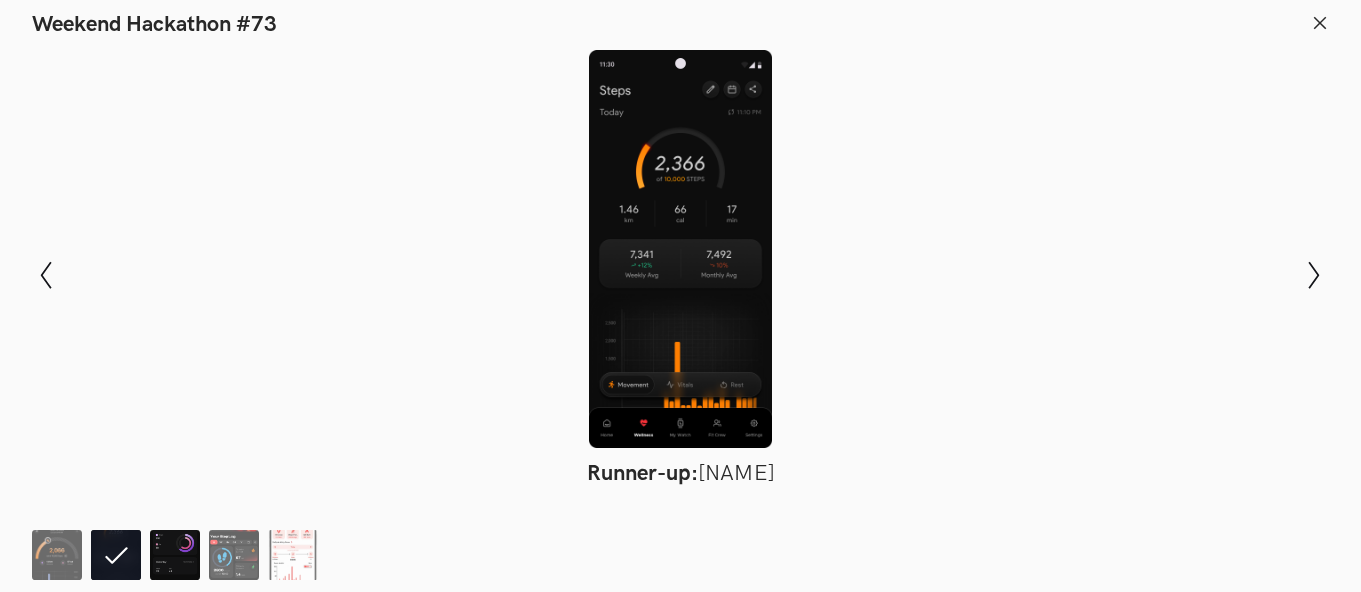 click at bounding box center (57, 555) 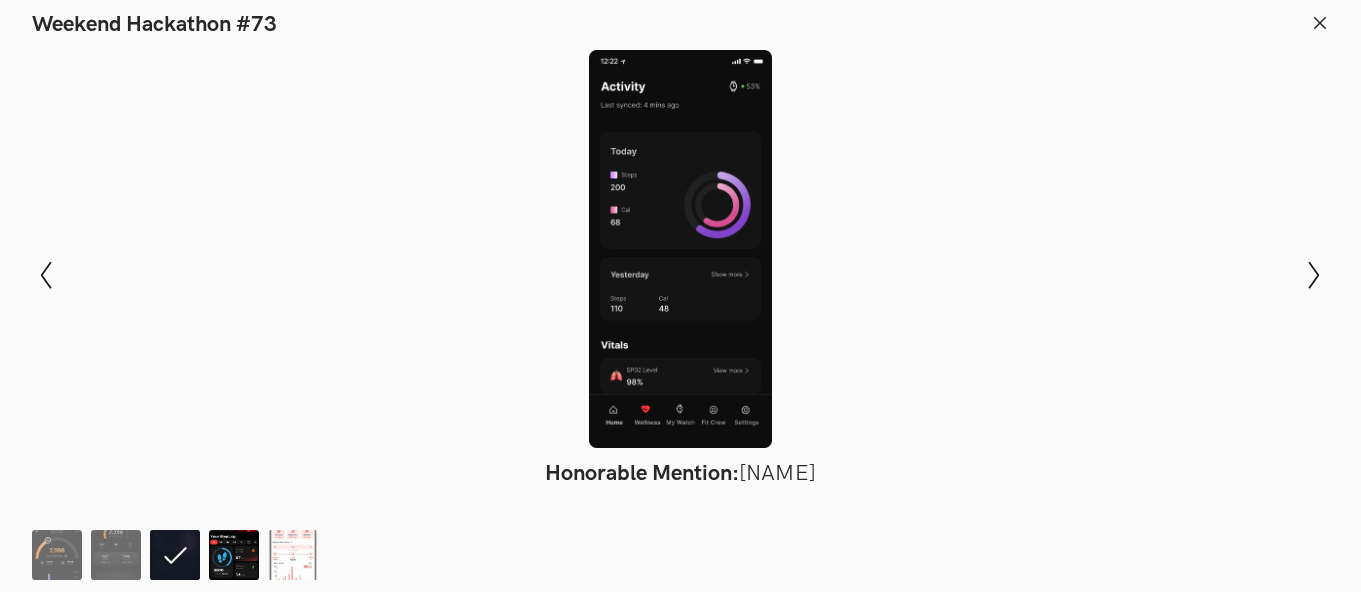 click at bounding box center (57, 555) 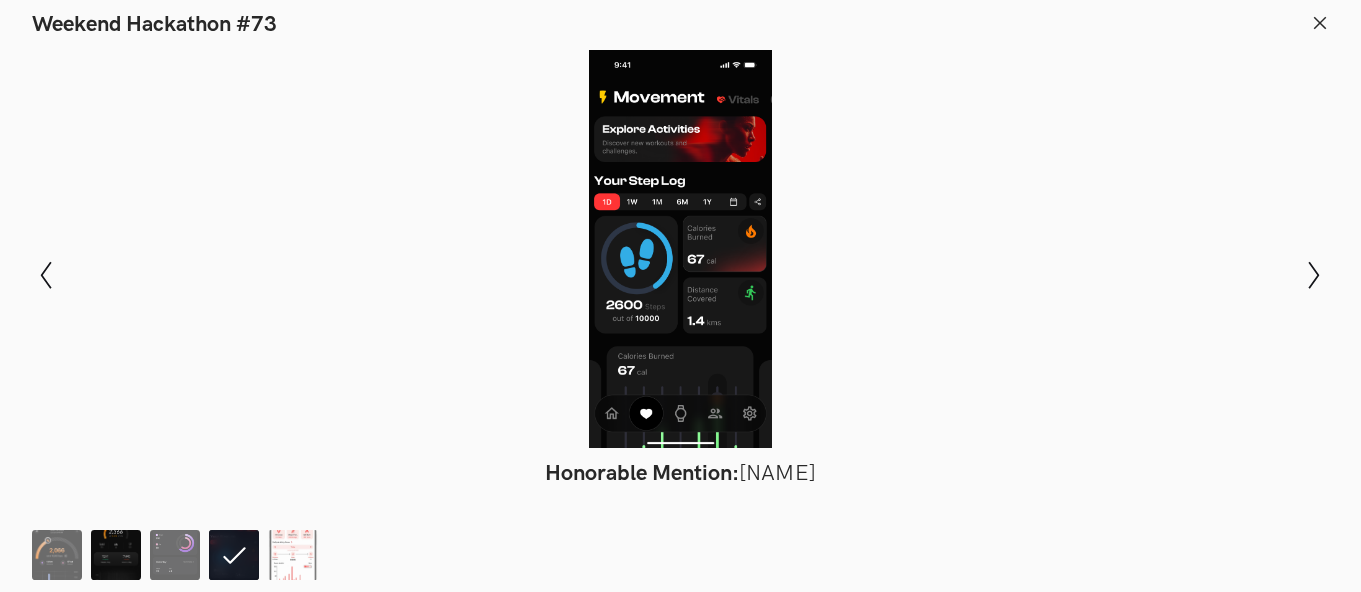 click at bounding box center (57, 555) 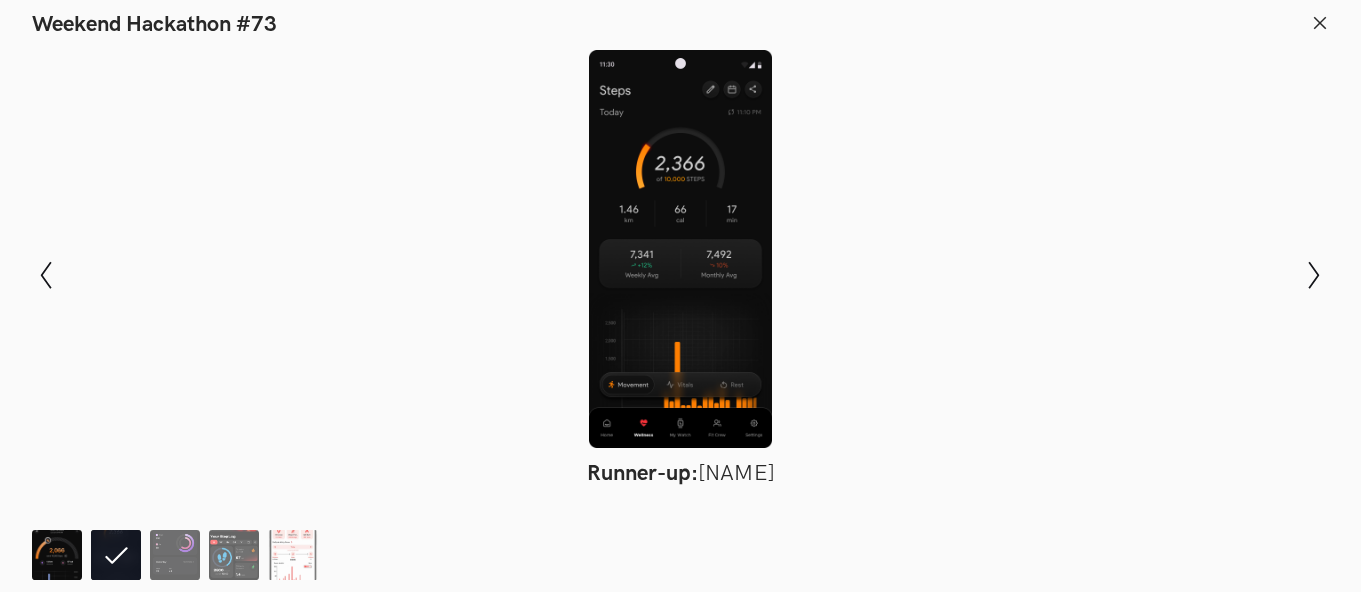 click at bounding box center [57, 555] 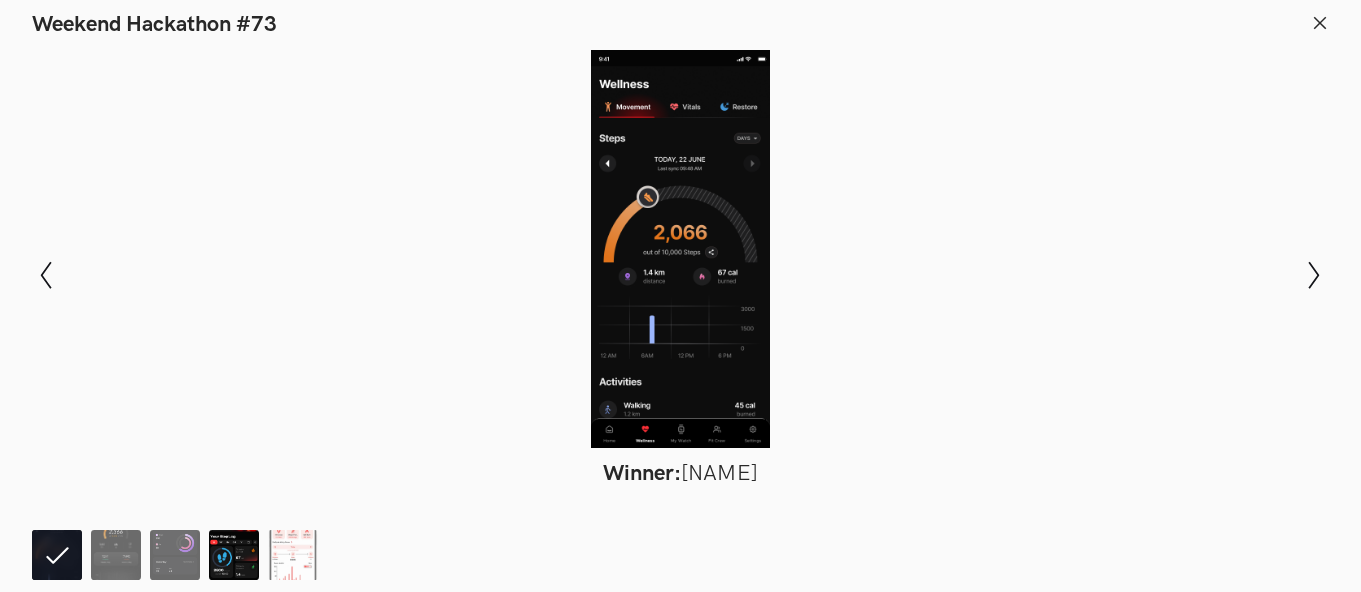 click at bounding box center [57, 555] 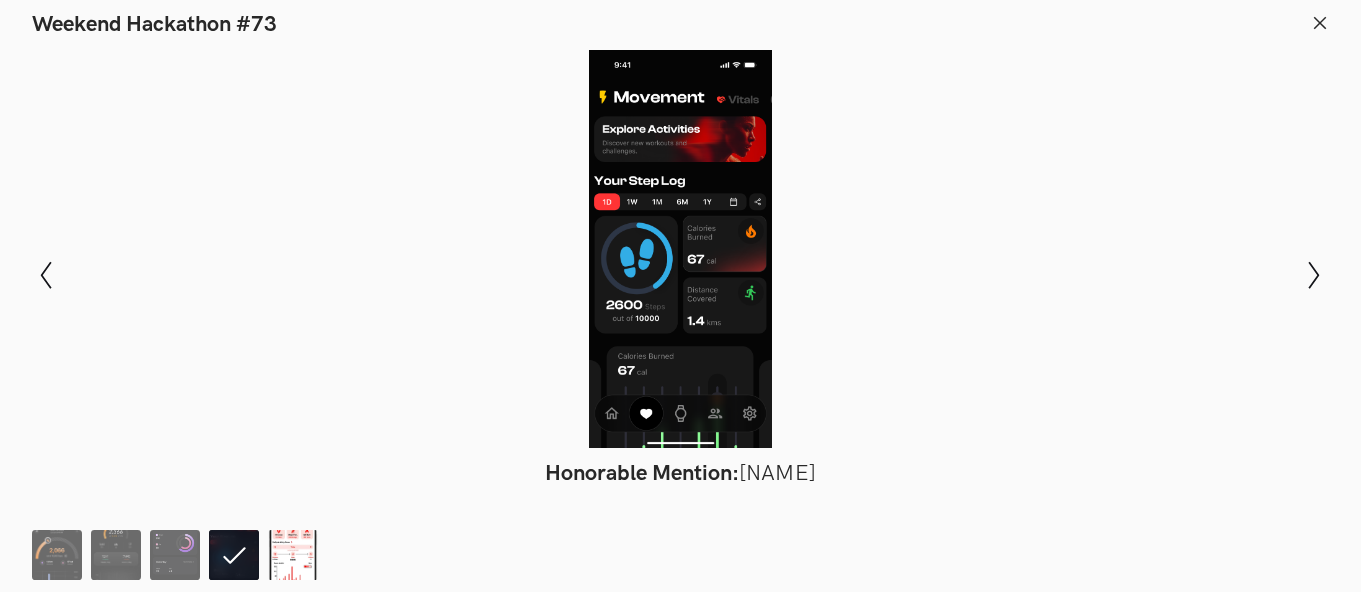 click at bounding box center [57, 555] 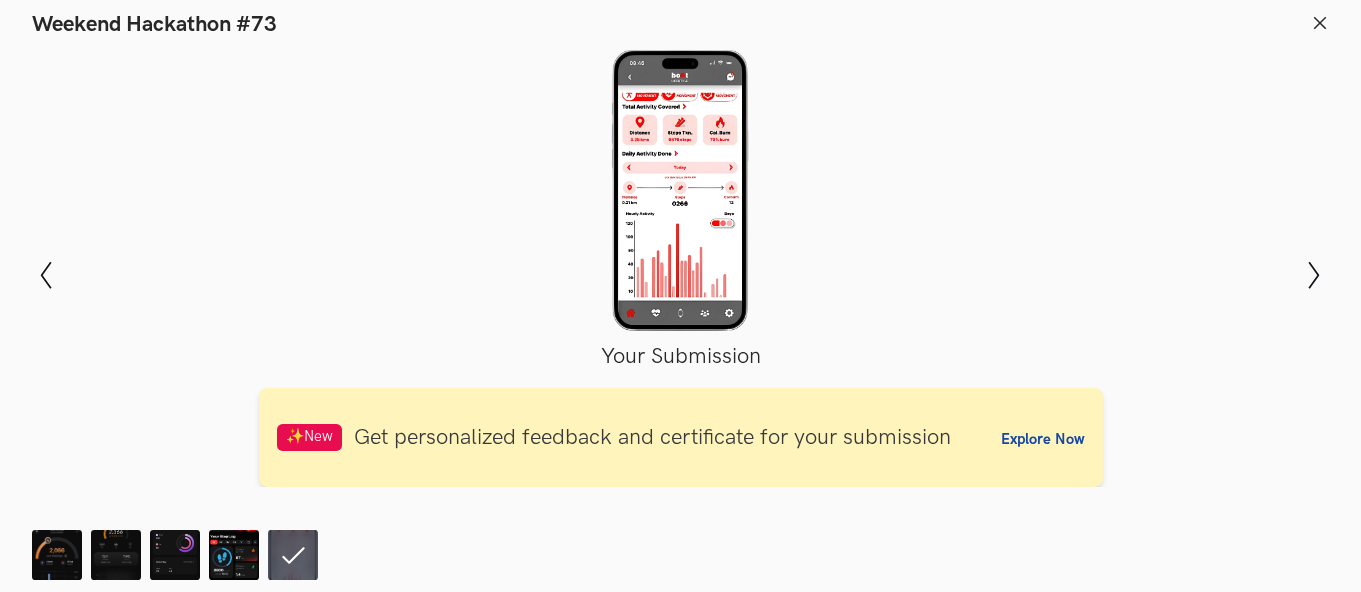 click at bounding box center (1320, 23) 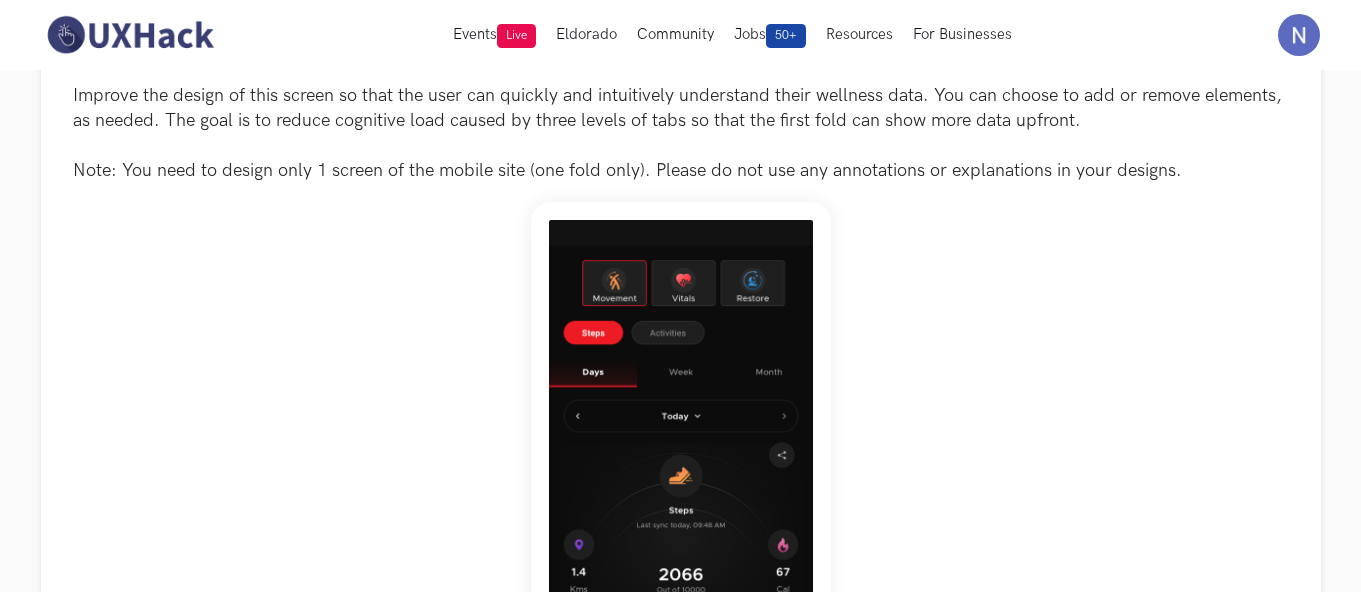 scroll, scrollTop: 0, scrollLeft: 0, axis: both 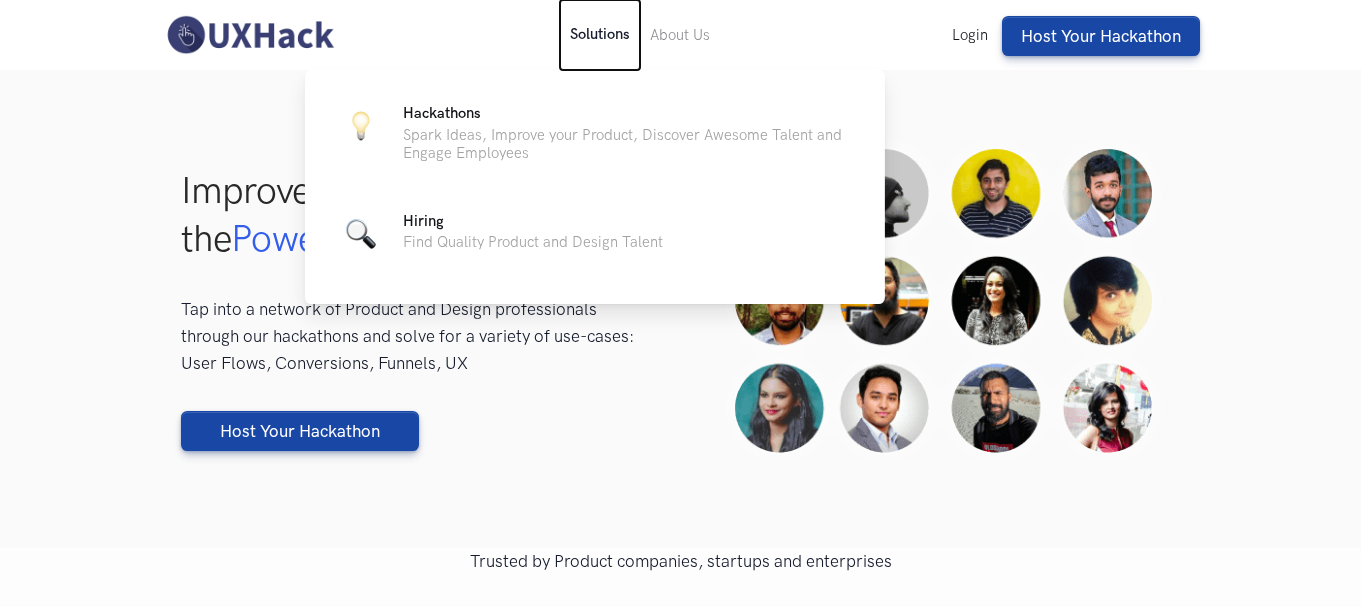 click on "Solutions" at bounding box center (600, 35) 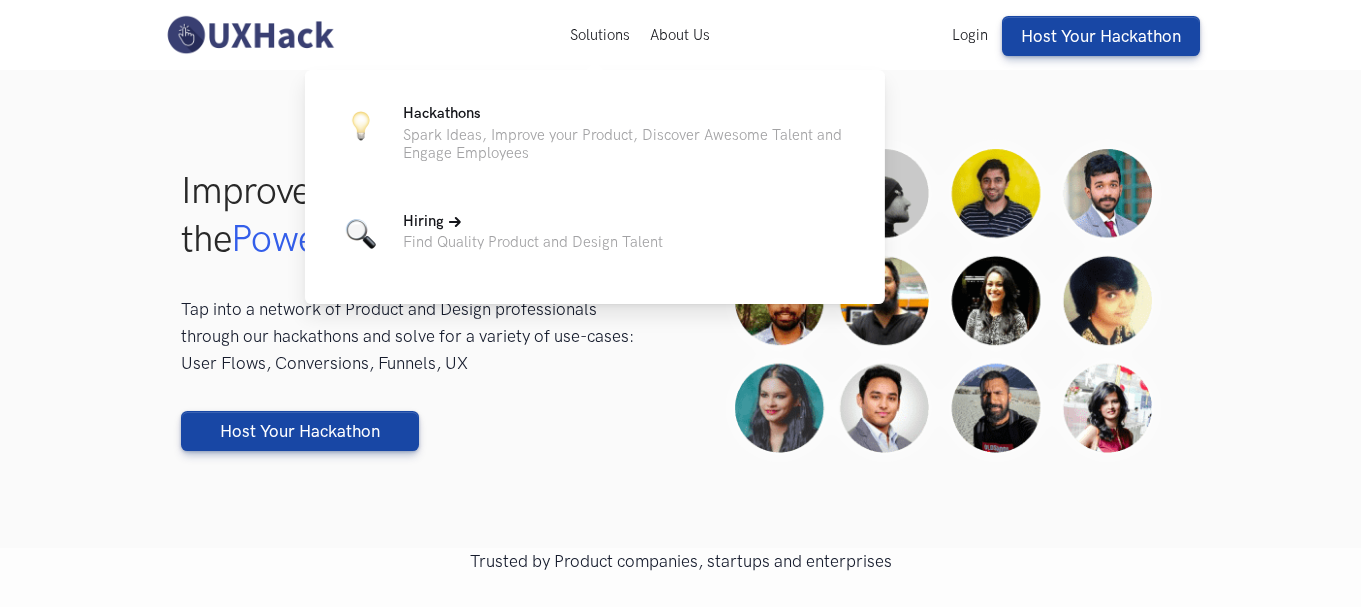 click on "Hiring" at bounding box center [533, 222] 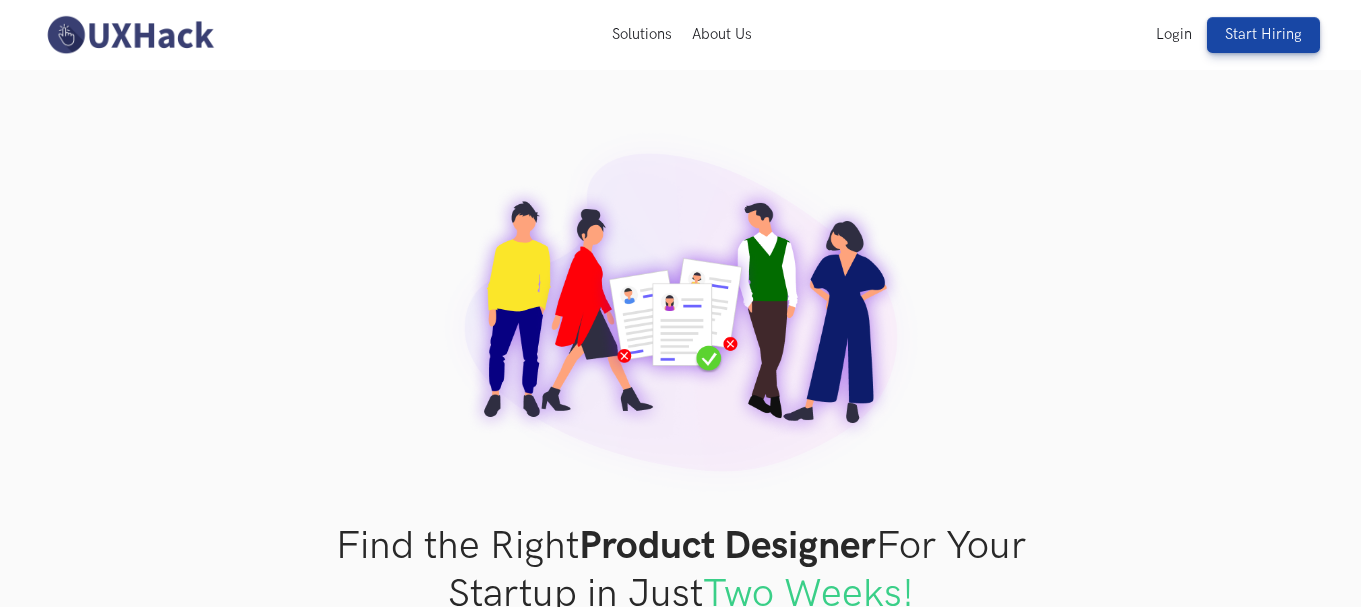 scroll, scrollTop: 0, scrollLeft: 0, axis: both 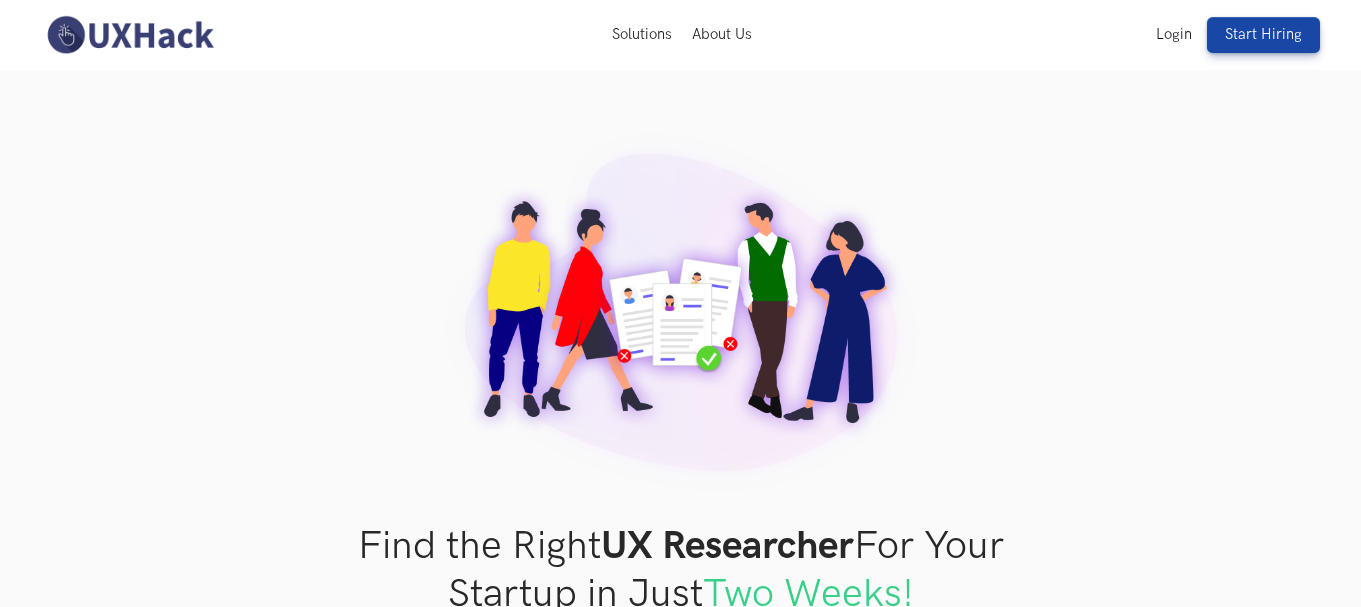 click at bounding box center [130, 35] 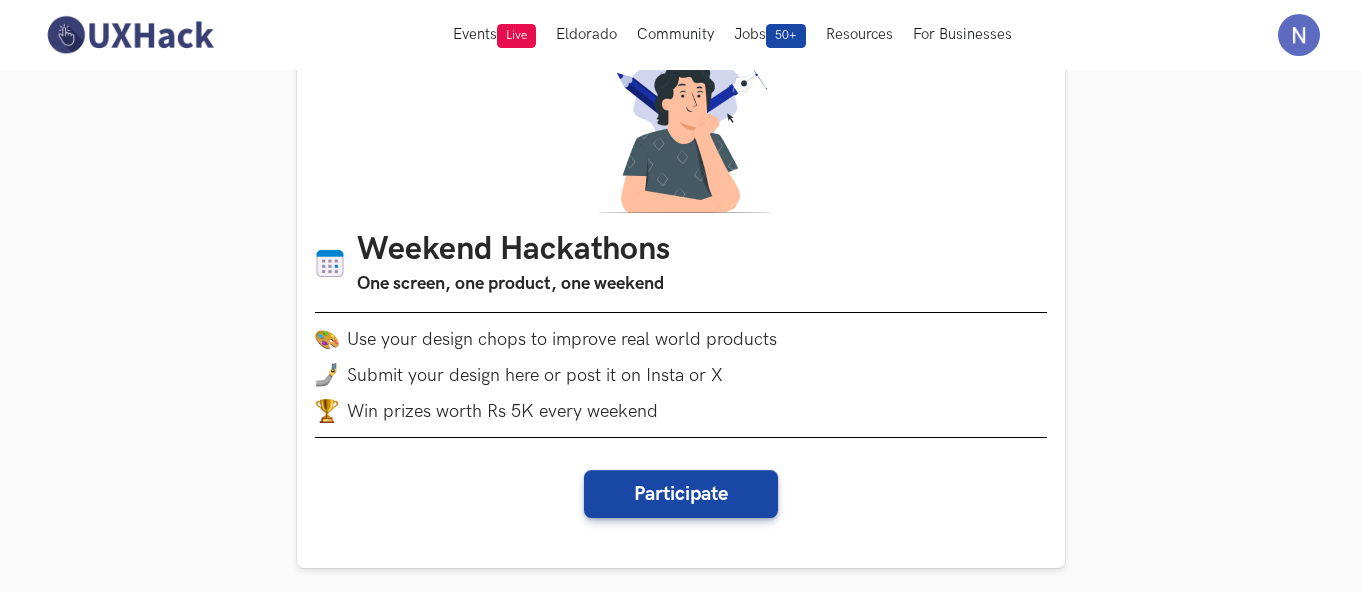 scroll, scrollTop: 0, scrollLeft: 0, axis: both 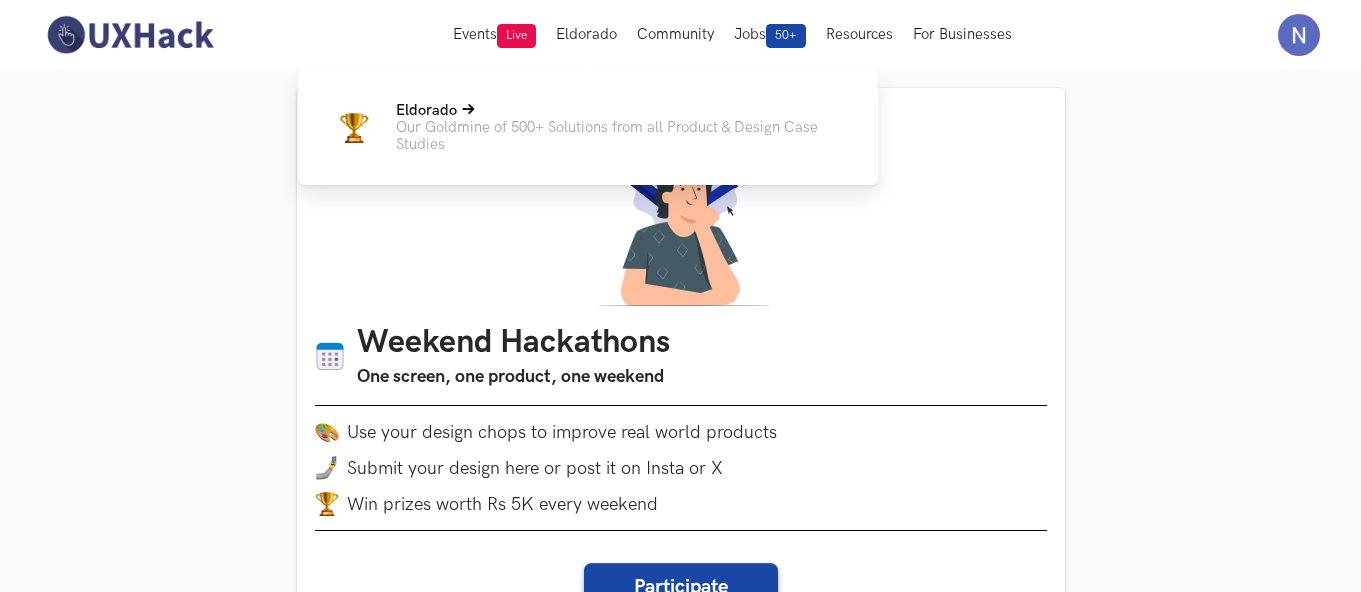 click on "Our Goldmine of 500+ Solutions from all Product & Design Case Studies" at bounding box center [621, 136] 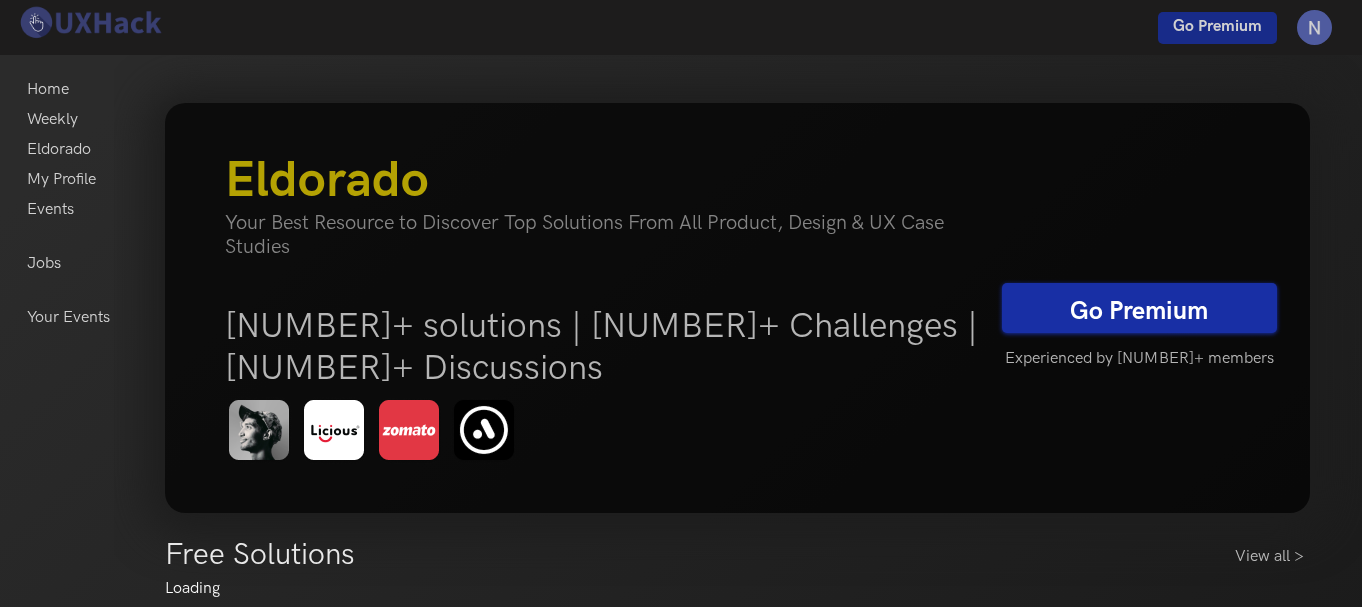 scroll, scrollTop: 0, scrollLeft: 0, axis: both 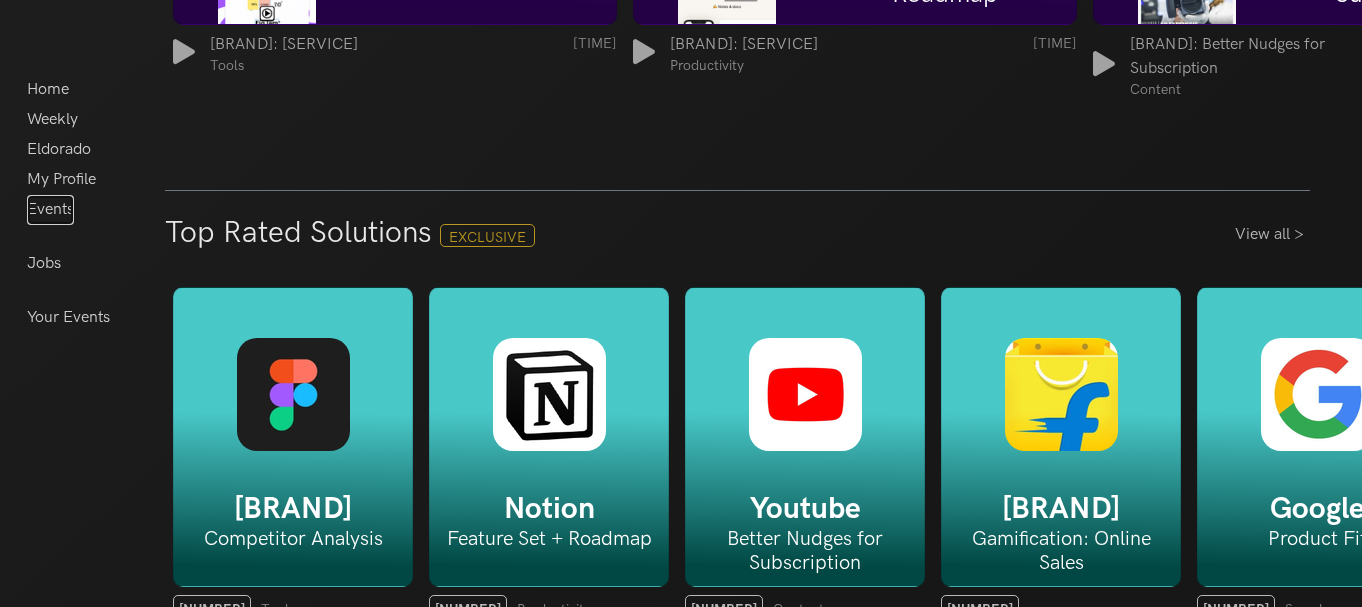 click on "Events" at bounding box center [50, 210] 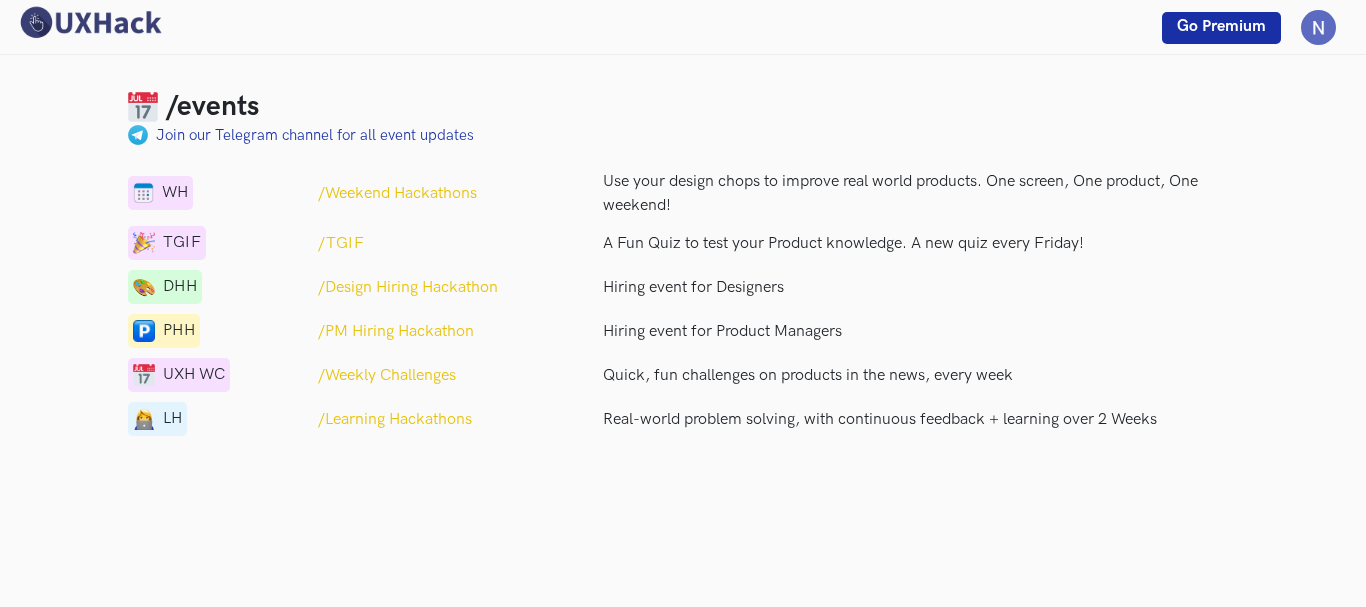 scroll, scrollTop: 0, scrollLeft: 0, axis: both 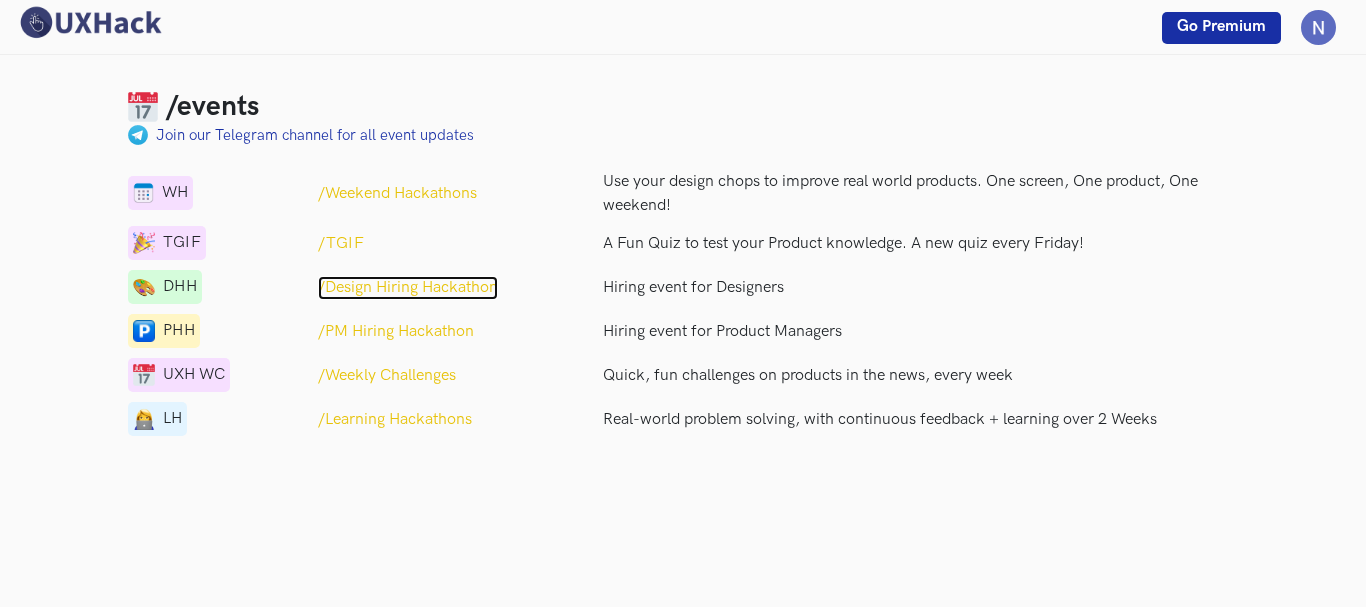 click on "/Design Hiring Hackathon" at bounding box center [408, 288] 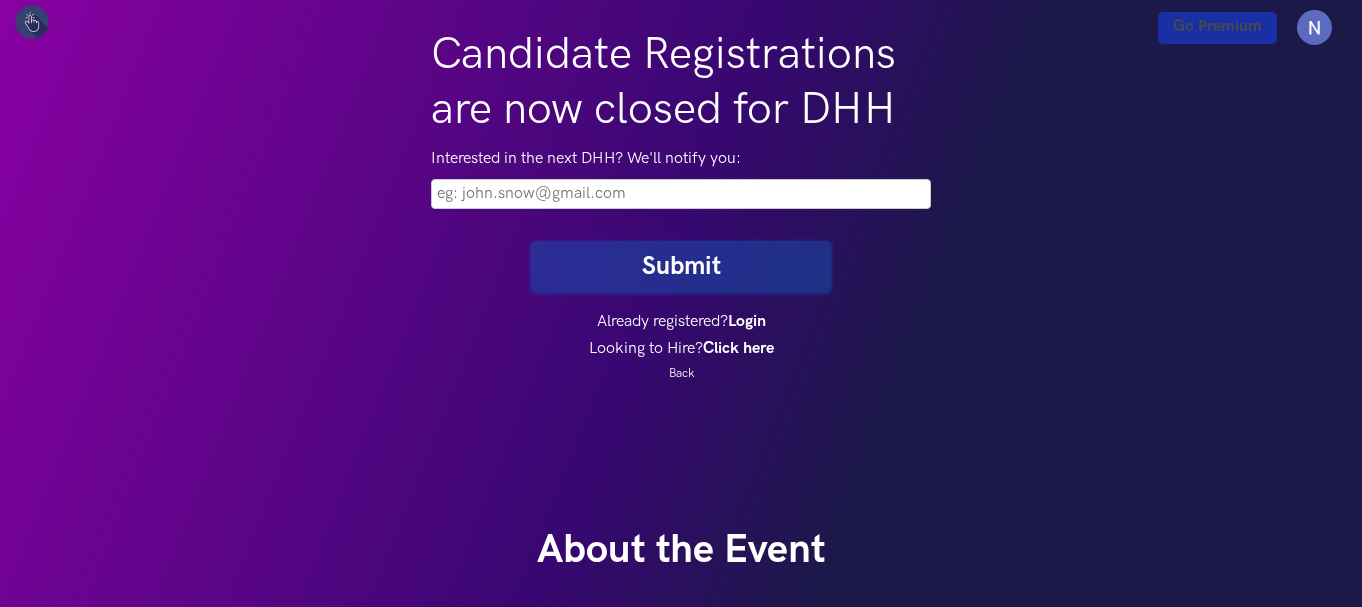 scroll, scrollTop: 0, scrollLeft: 0, axis: both 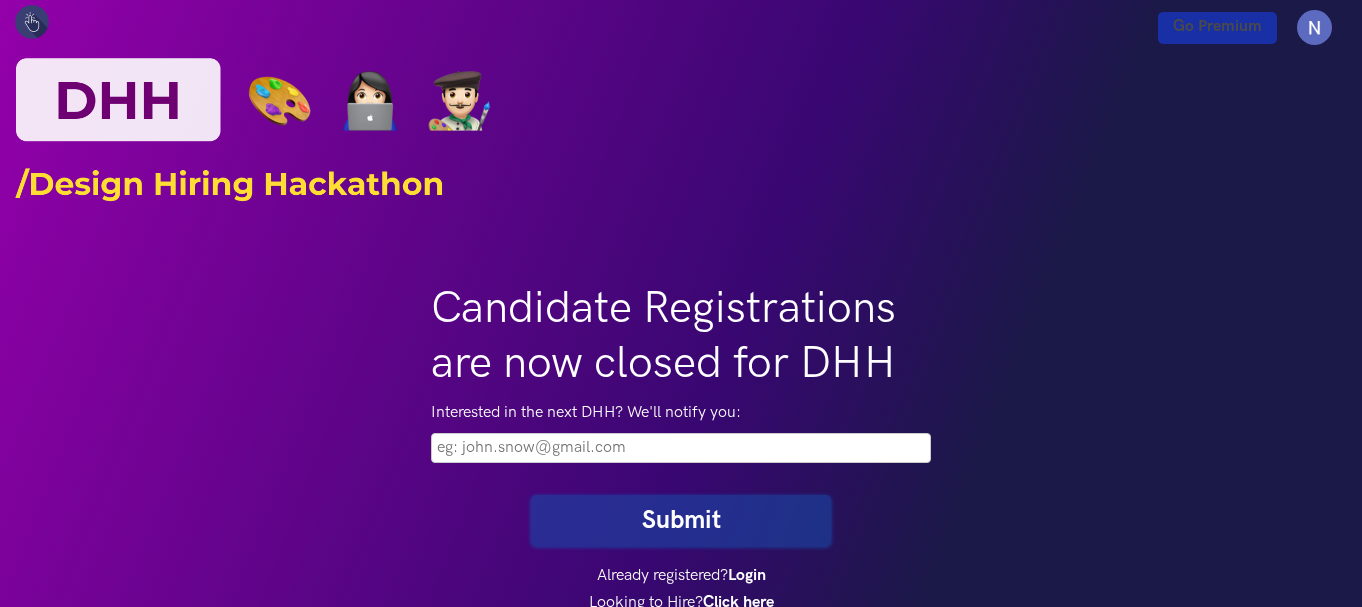 click at bounding box center (681, 448) 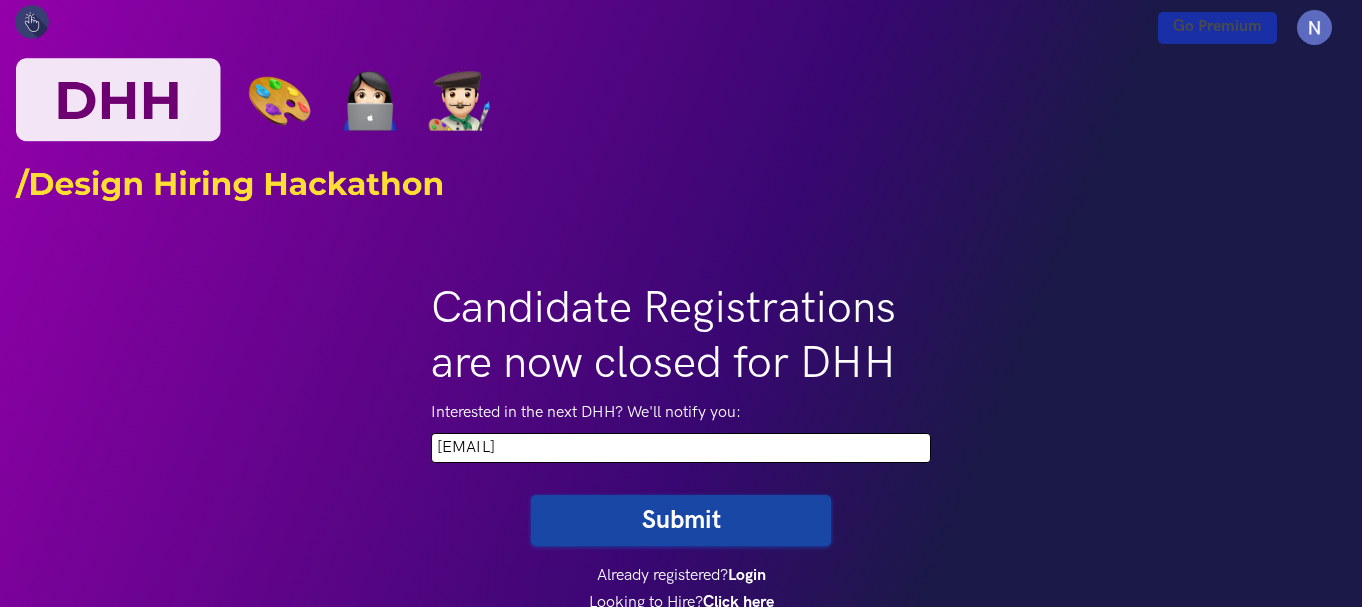 type on "nandakishorejana780@gmail.com" 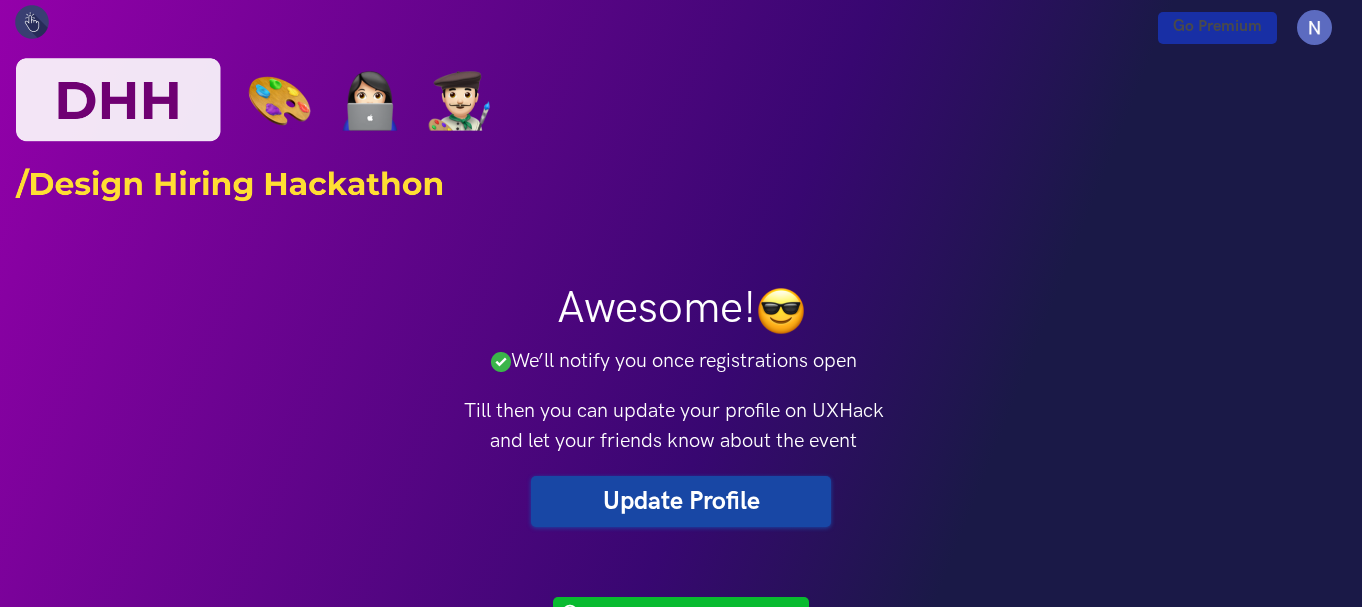 scroll, scrollTop: 0, scrollLeft: 0, axis: both 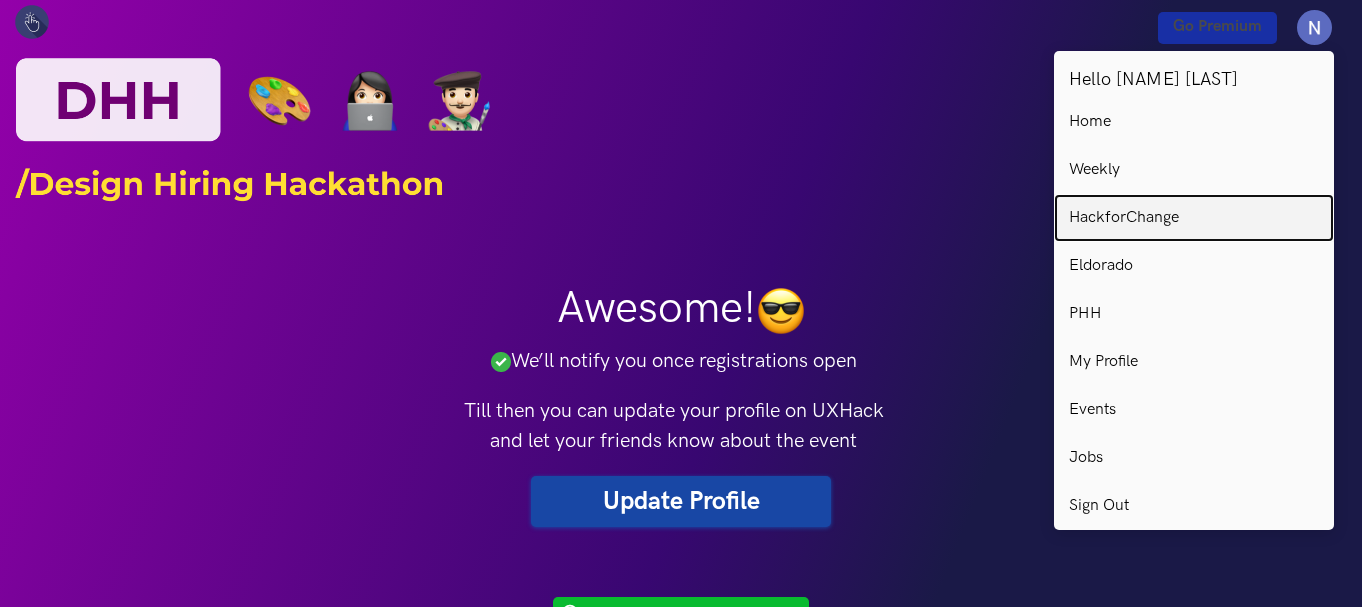 click on "HackforChange" at bounding box center [1124, 218] 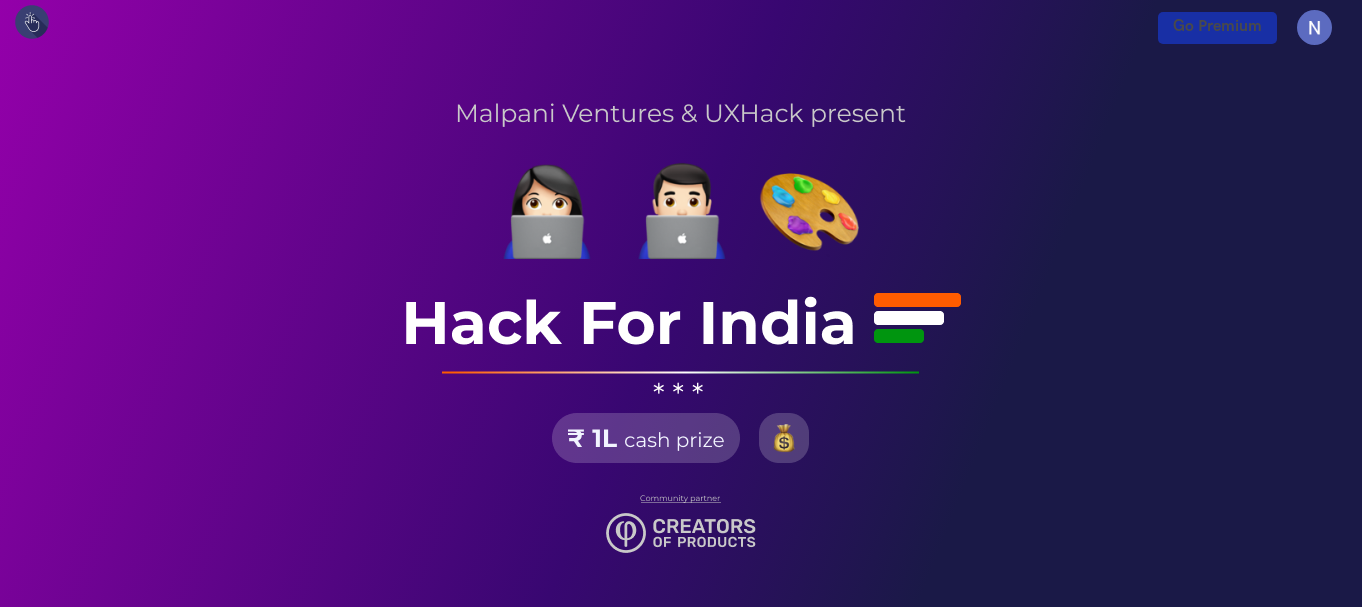 scroll, scrollTop: 0, scrollLeft: 0, axis: both 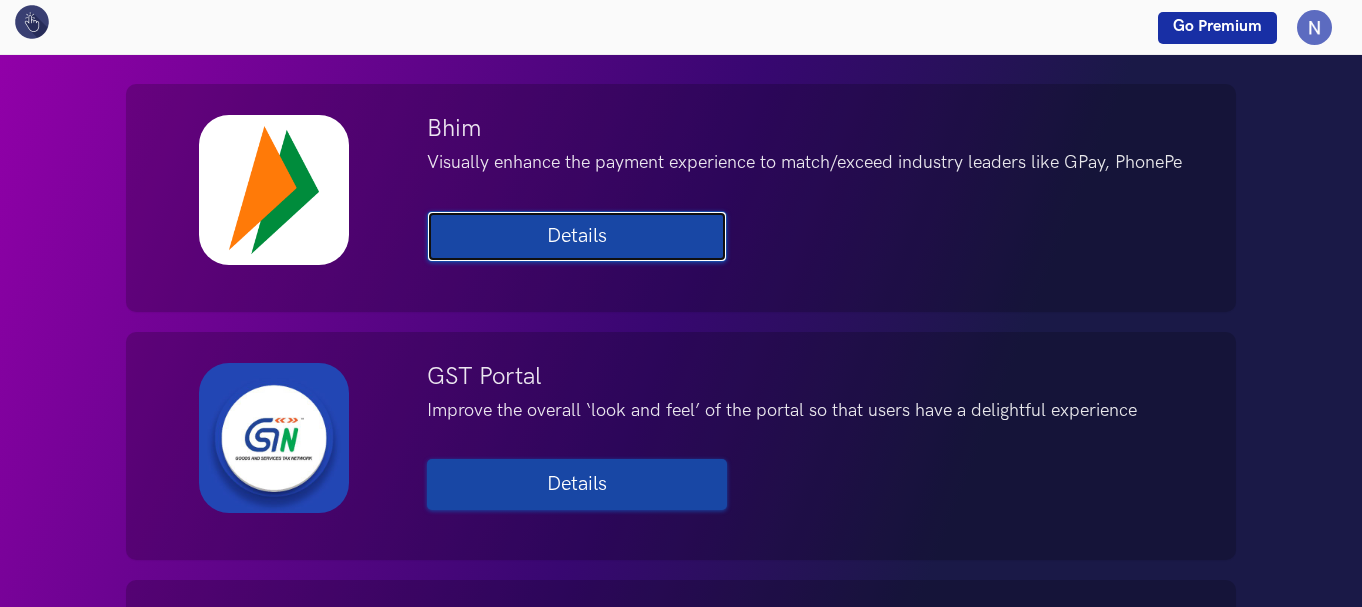 click on "Details" at bounding box center (577, 236) 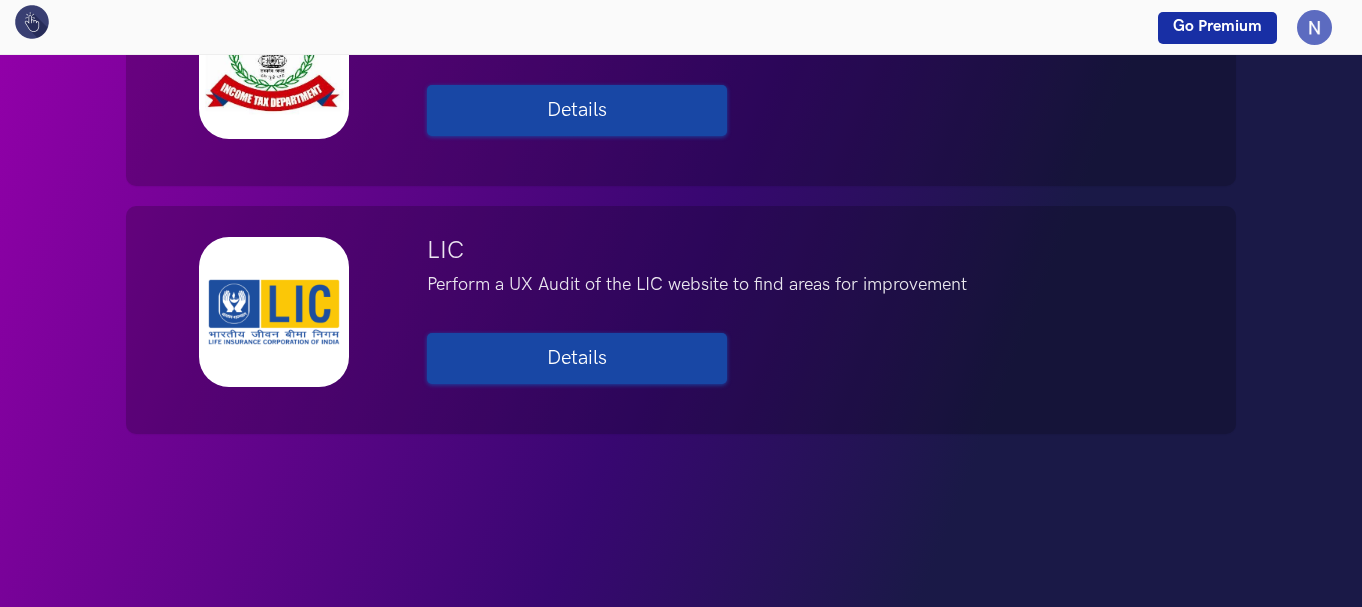 scroll, scrollTop: 2964, scrollLeft: 0, axis: vertical 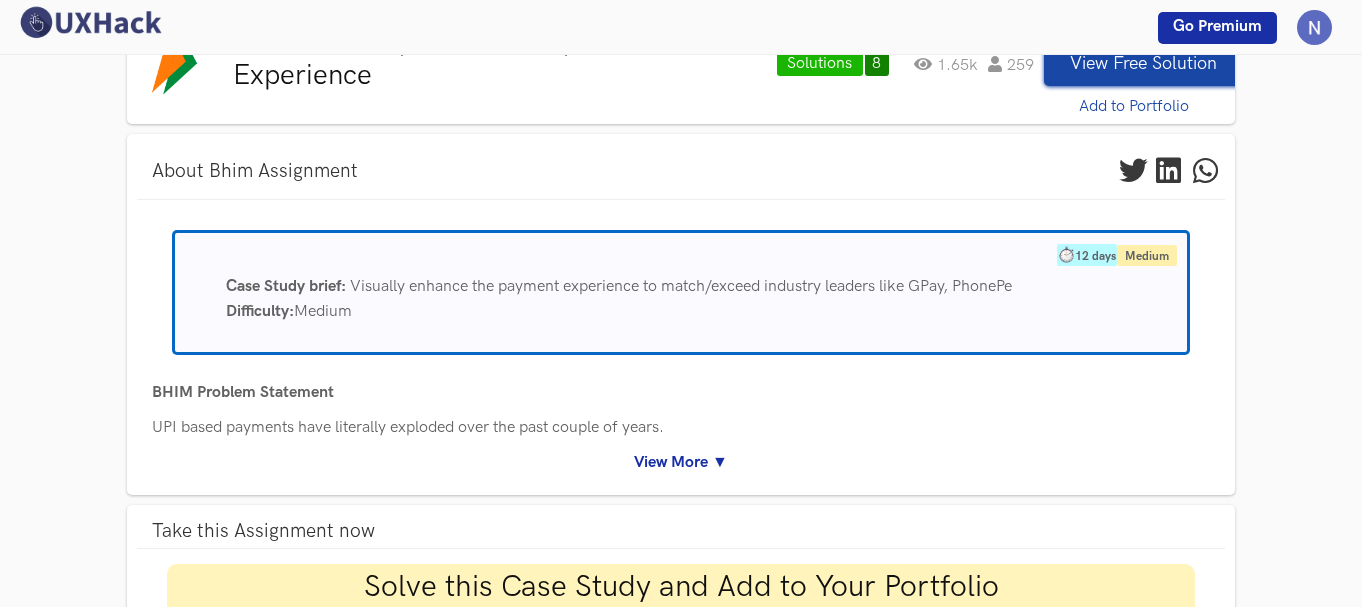 click on "View More ▼" at bounding box center (681, 462) 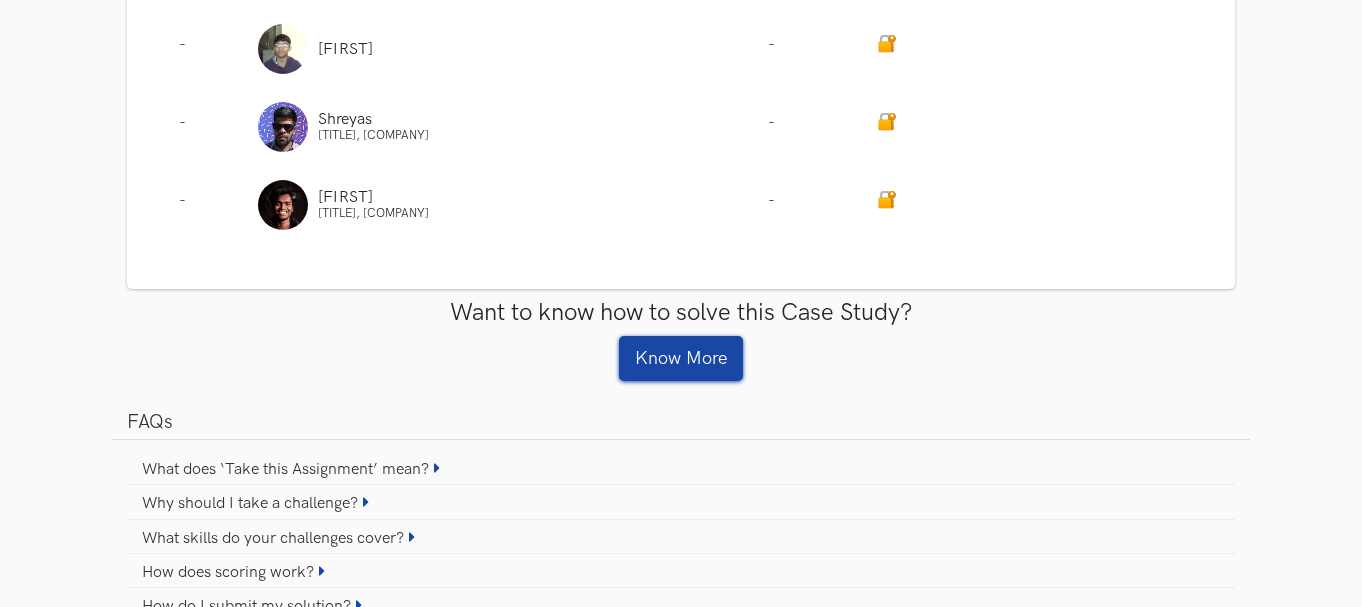 scroll, scrollTop: 2882, scrollLeft: 0, axis: vertical 